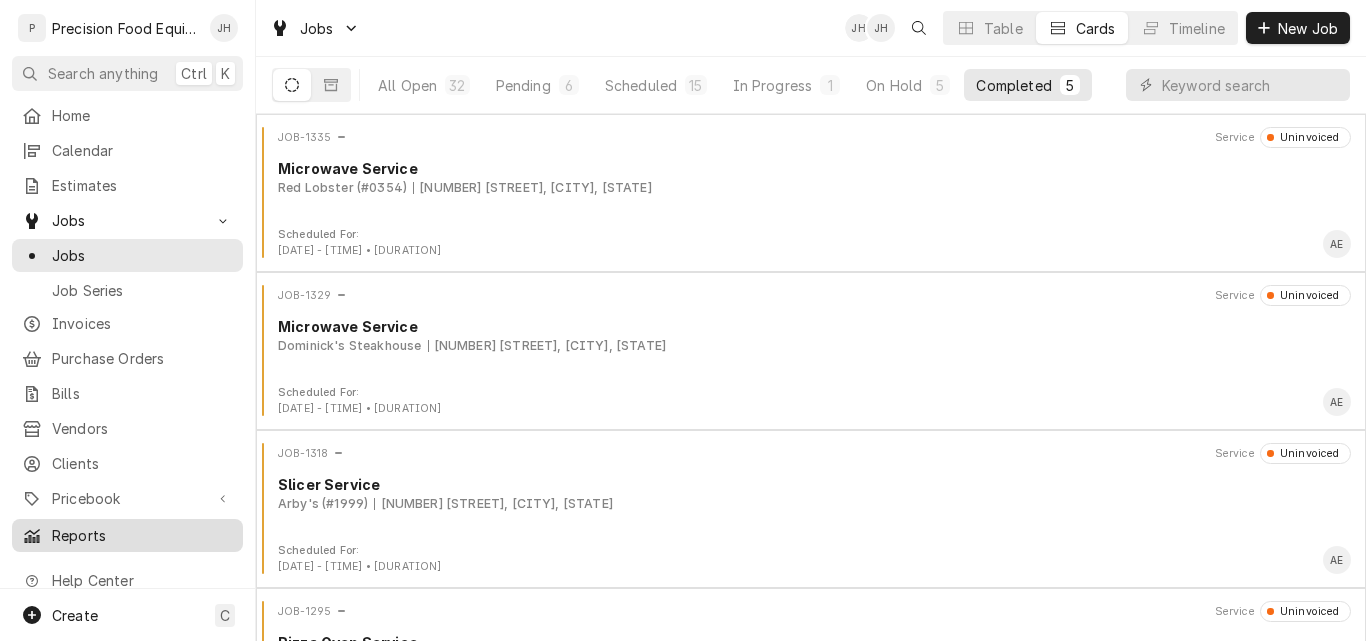 scroll, scrollTop: 0, scrollLeft: 0, axis: both 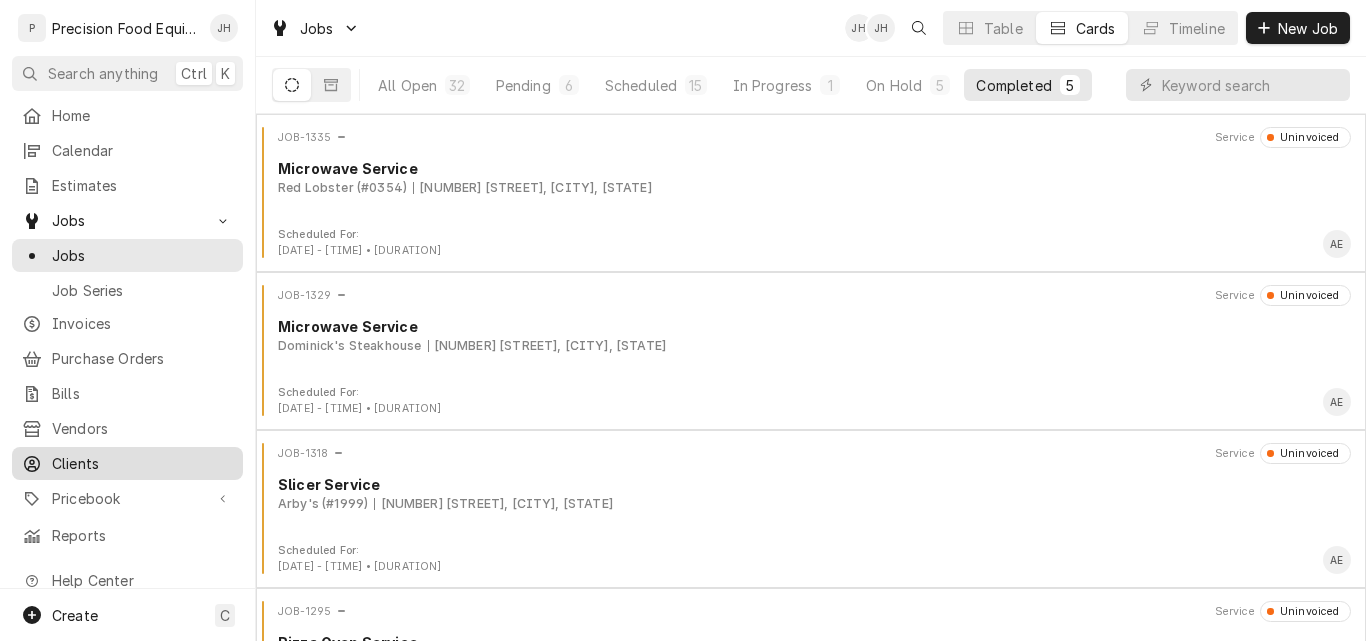 click on "Clients" at bounding box center (142, 463) 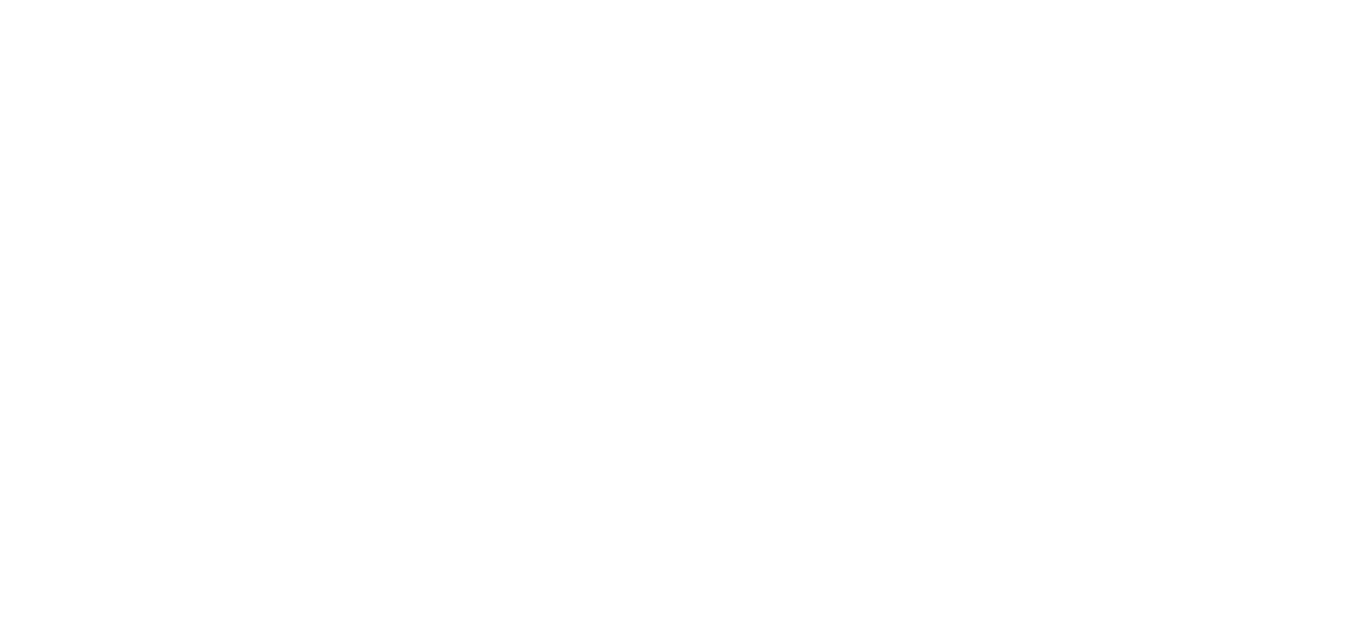 scroll, scrollTop: 0, scrollLeft: 0, axis: both 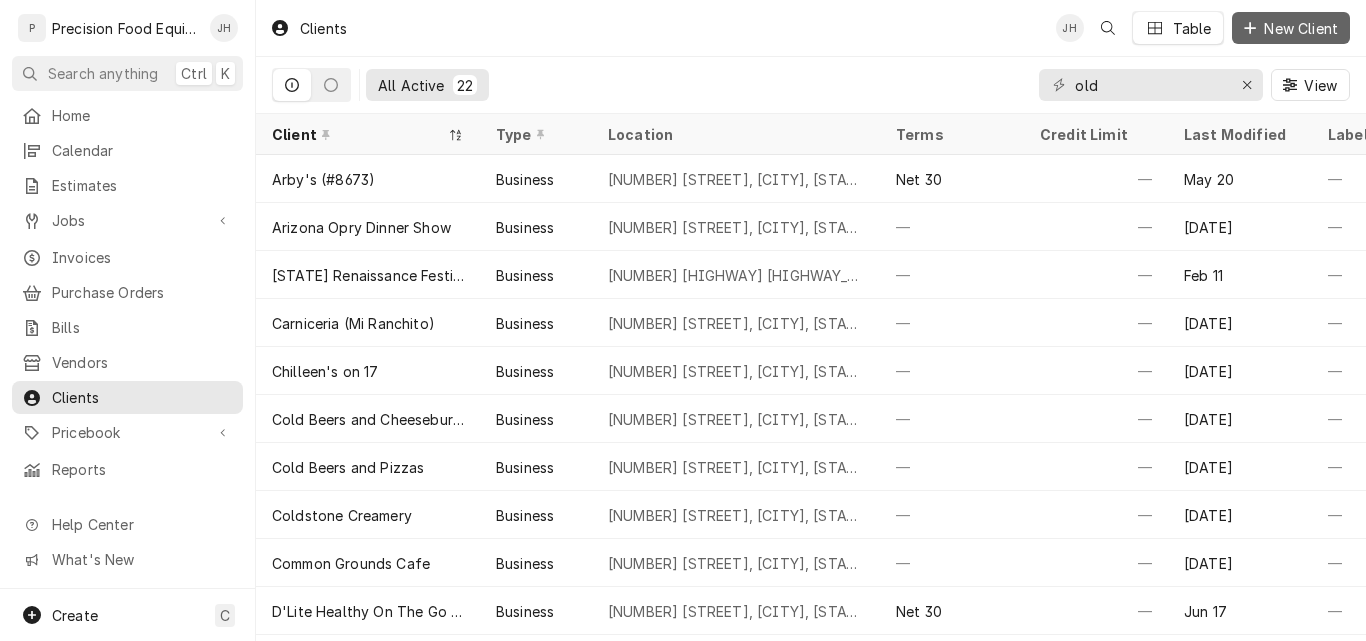 click on "New Client" at bounding box center [1301, 28] 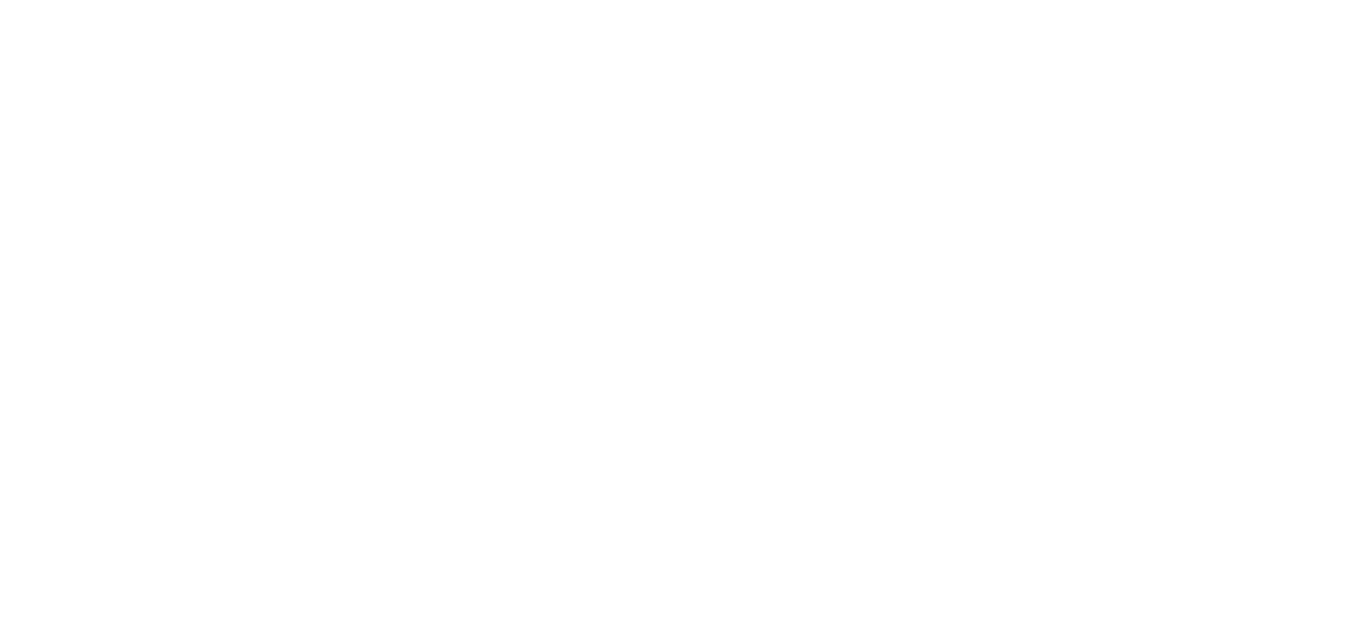 scroll, scrollTop: 0, scrollLeft: 0, axis: both 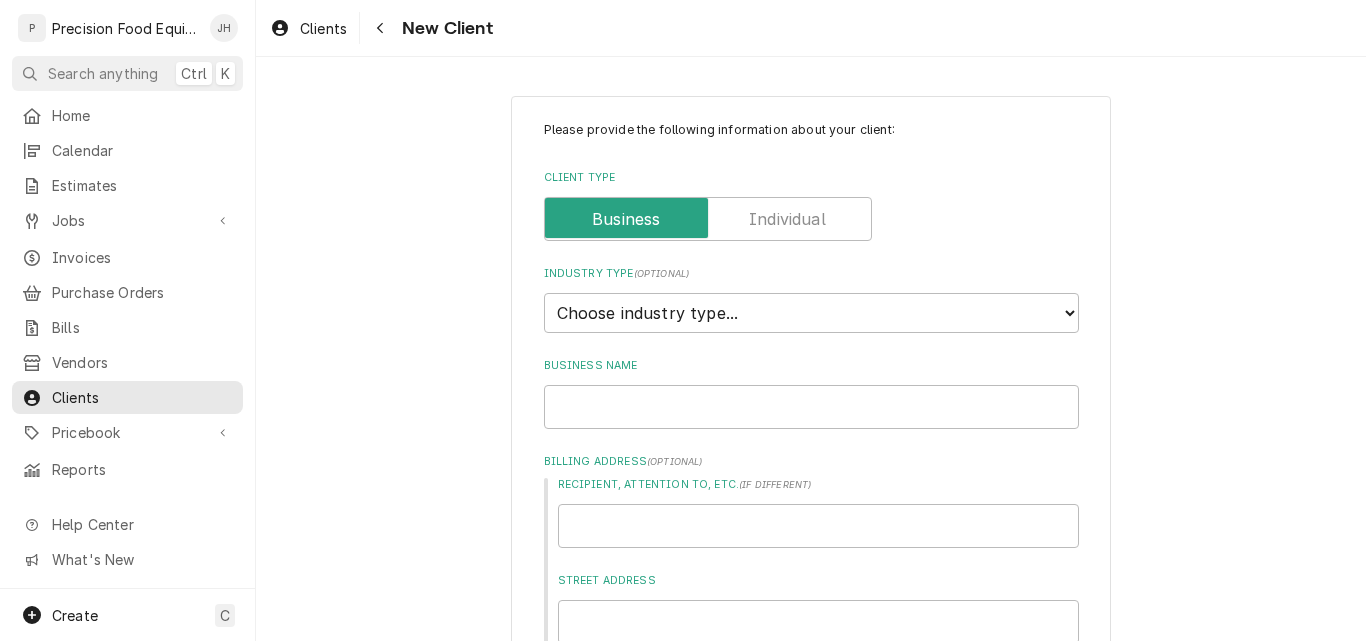 type on "x" 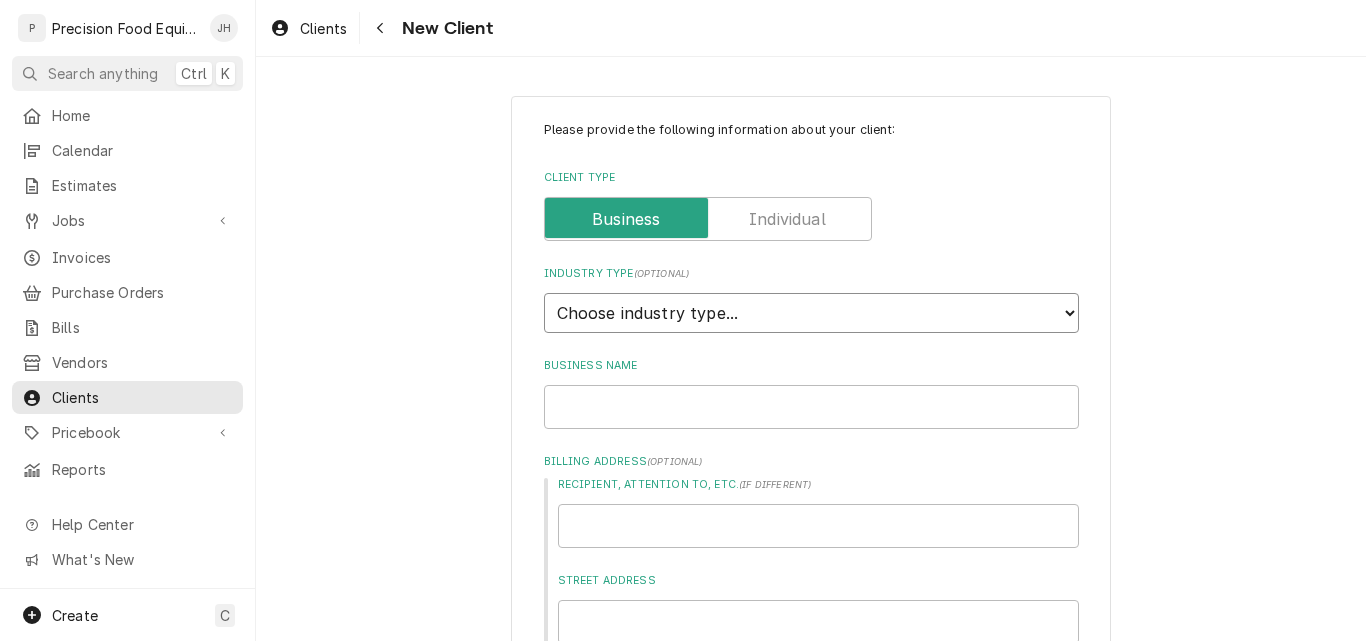 click on "Choose industry type... Residential Commercial Industrial Government" at bounding box center [811, 313] 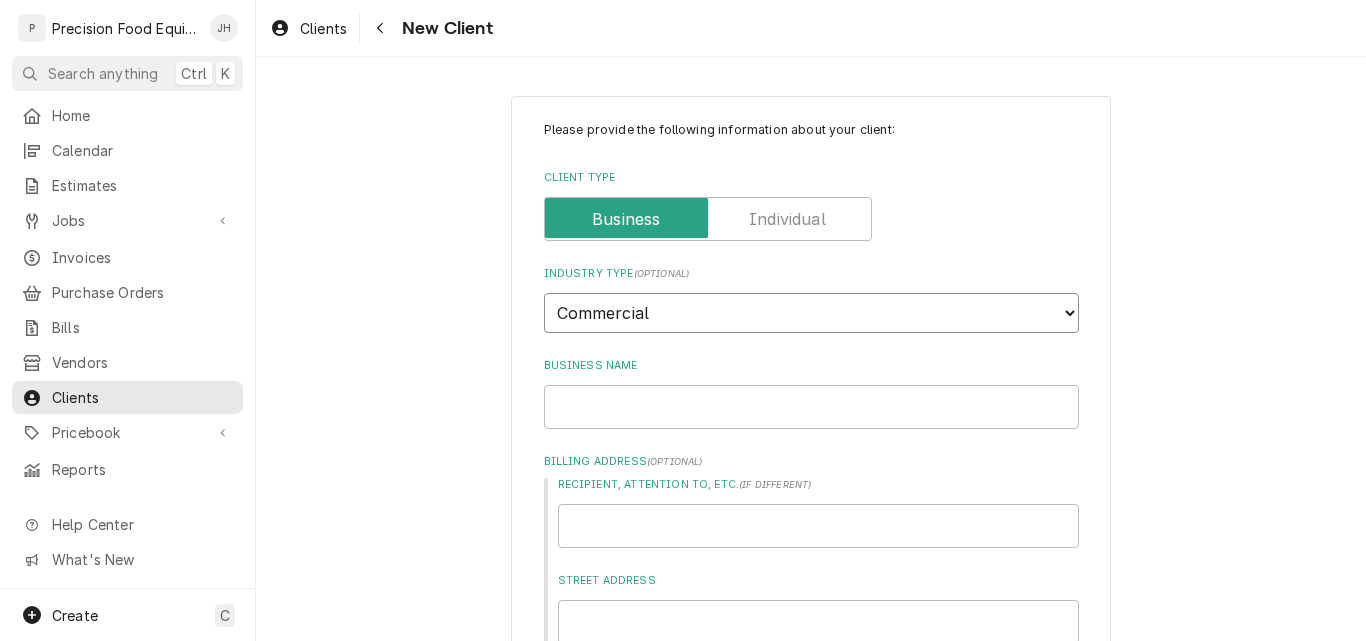 click on "Choose industry type... Residential Commercial Industrial Government" at bounding box center (811, 313) 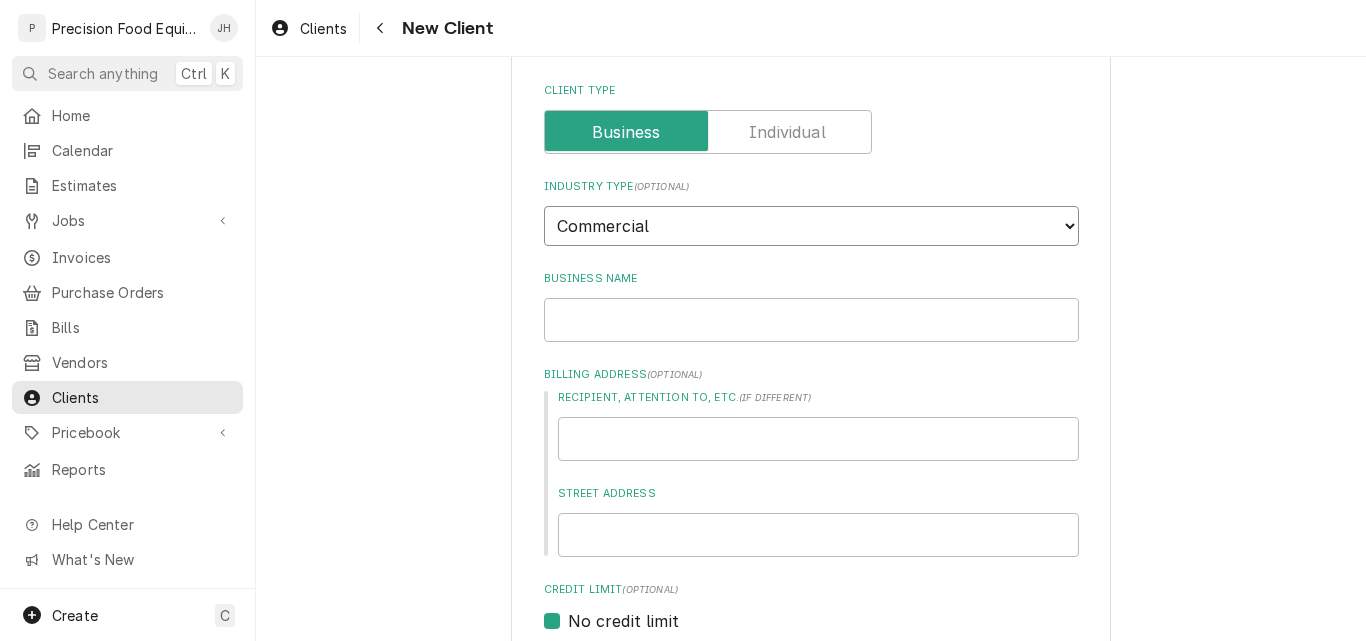 scroll, scrollTop: 200, scrollLeft: 0, axis: vertical 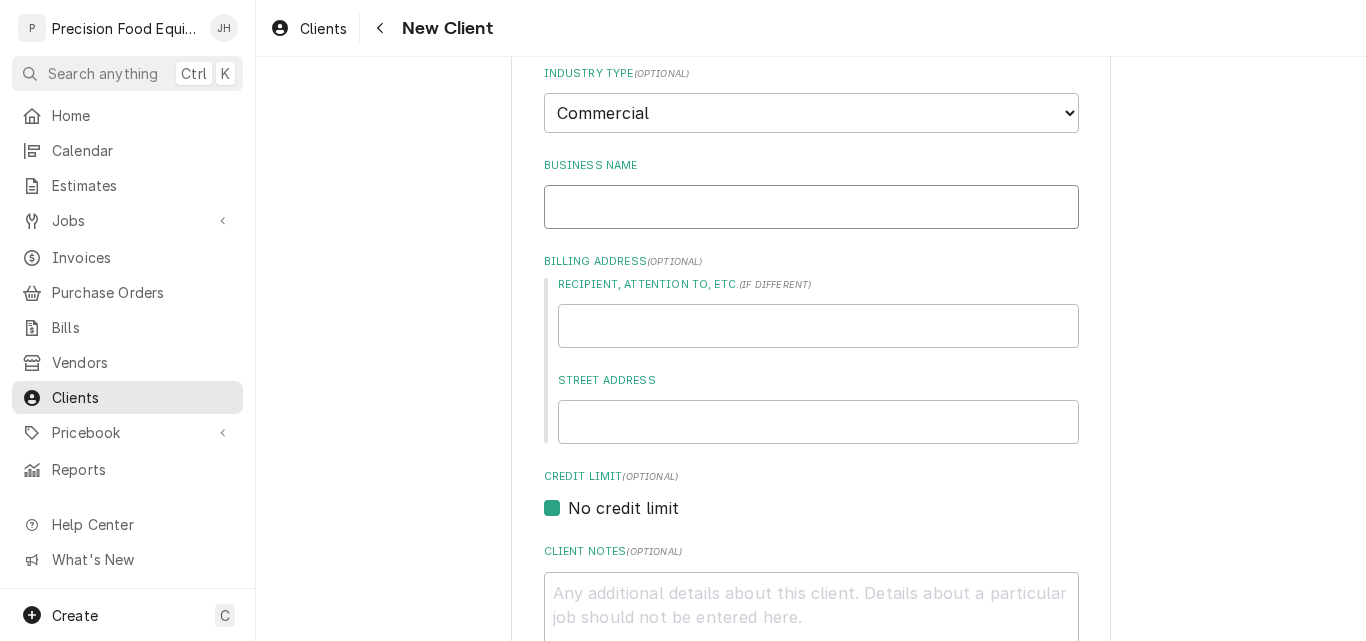 click on "Business Name" at bounding box center [811, 207] 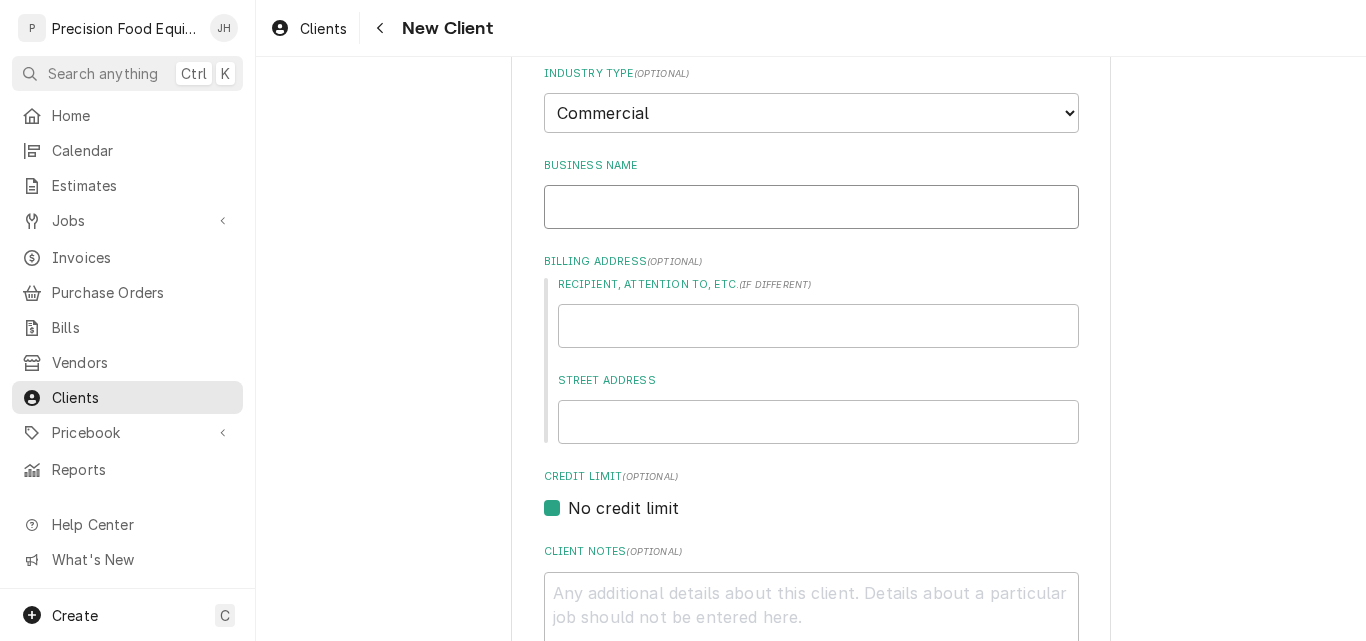 paste on "[FIRST] [LAST]" 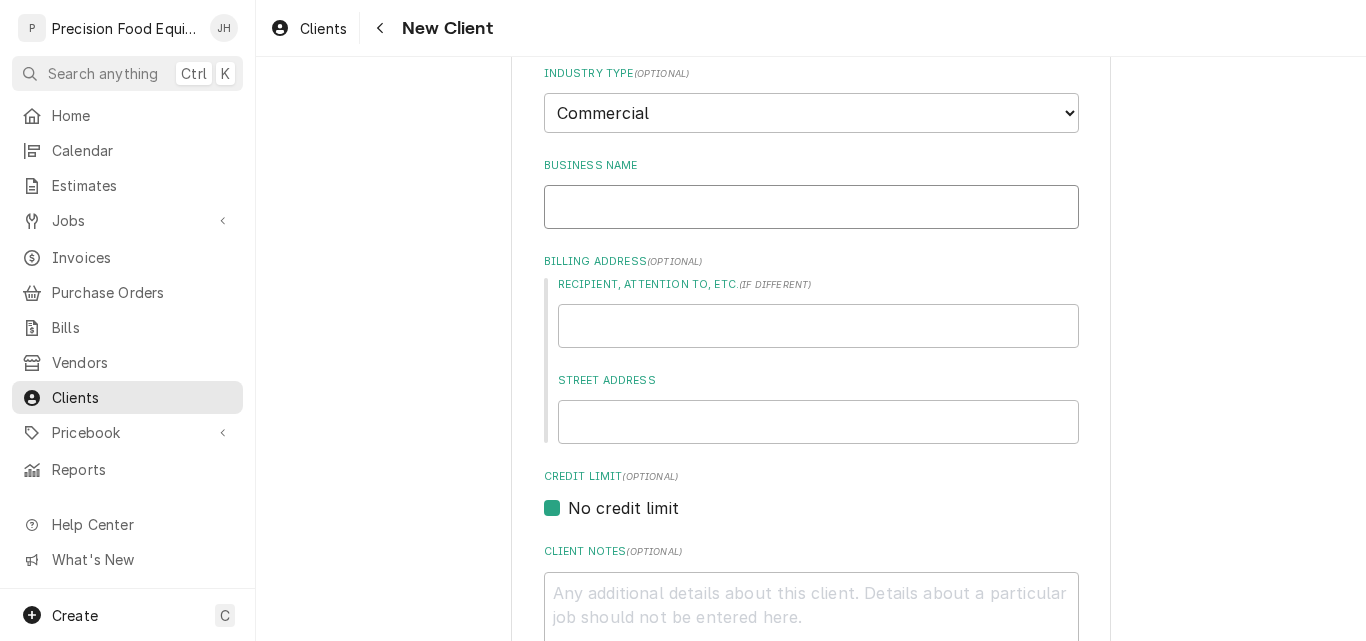 type on "x" 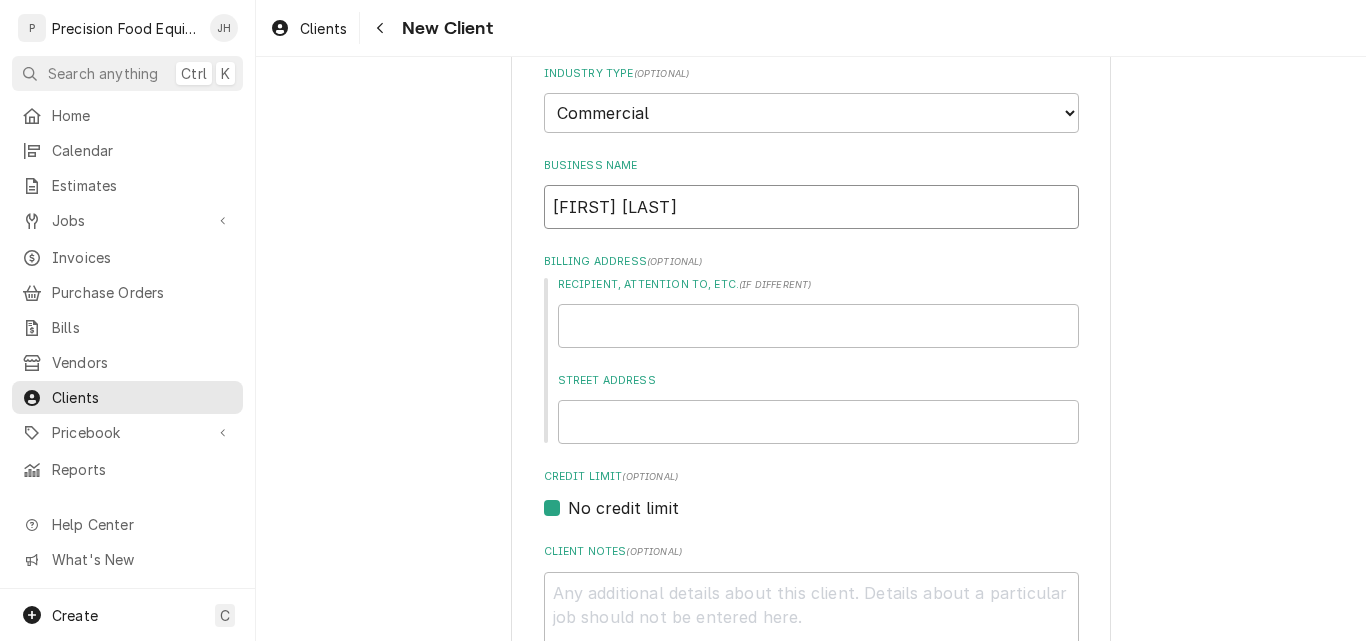 type on "[FIRST] [LAST]" 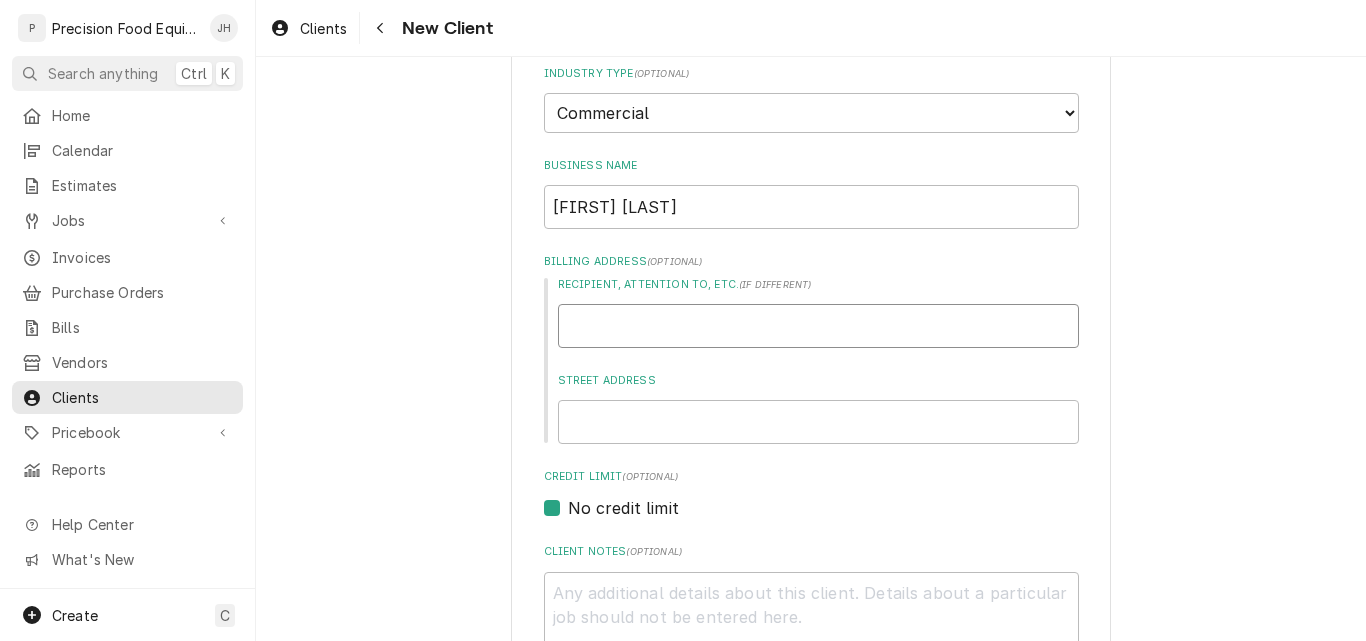 click on "Recipient, Attention To, etc.  ( if different )" at bounding box center (818, 326) 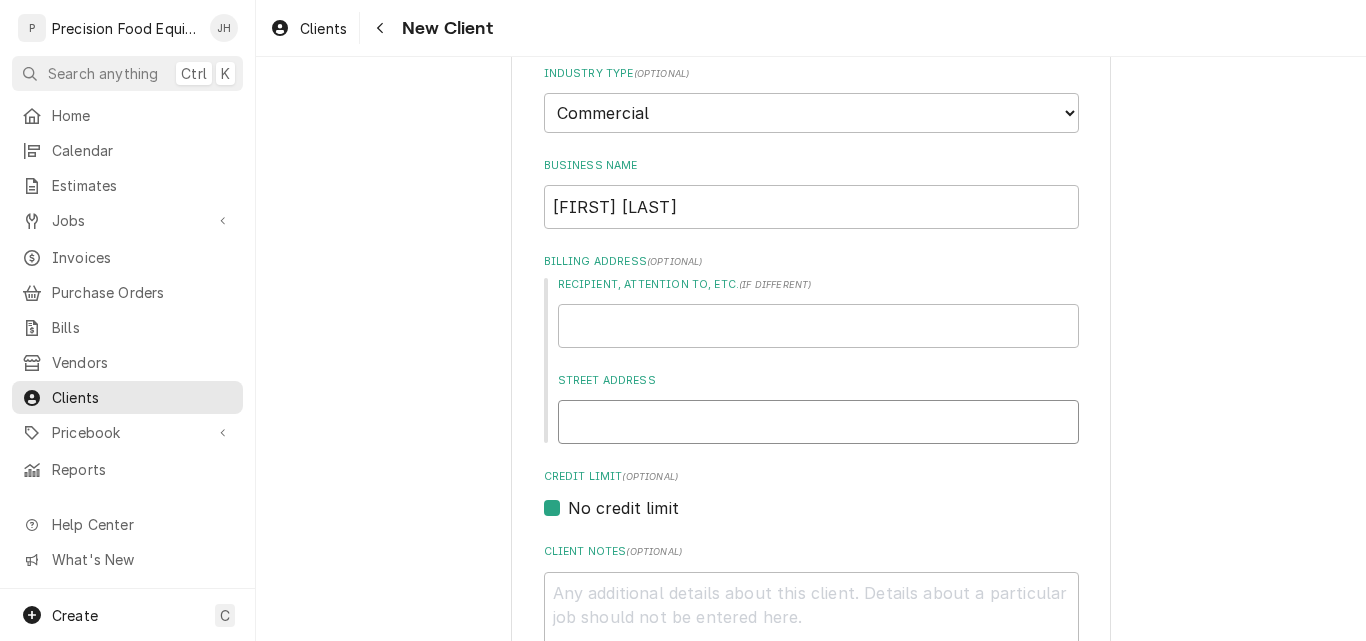click on "Street Address" at bounding box center (818, 422) 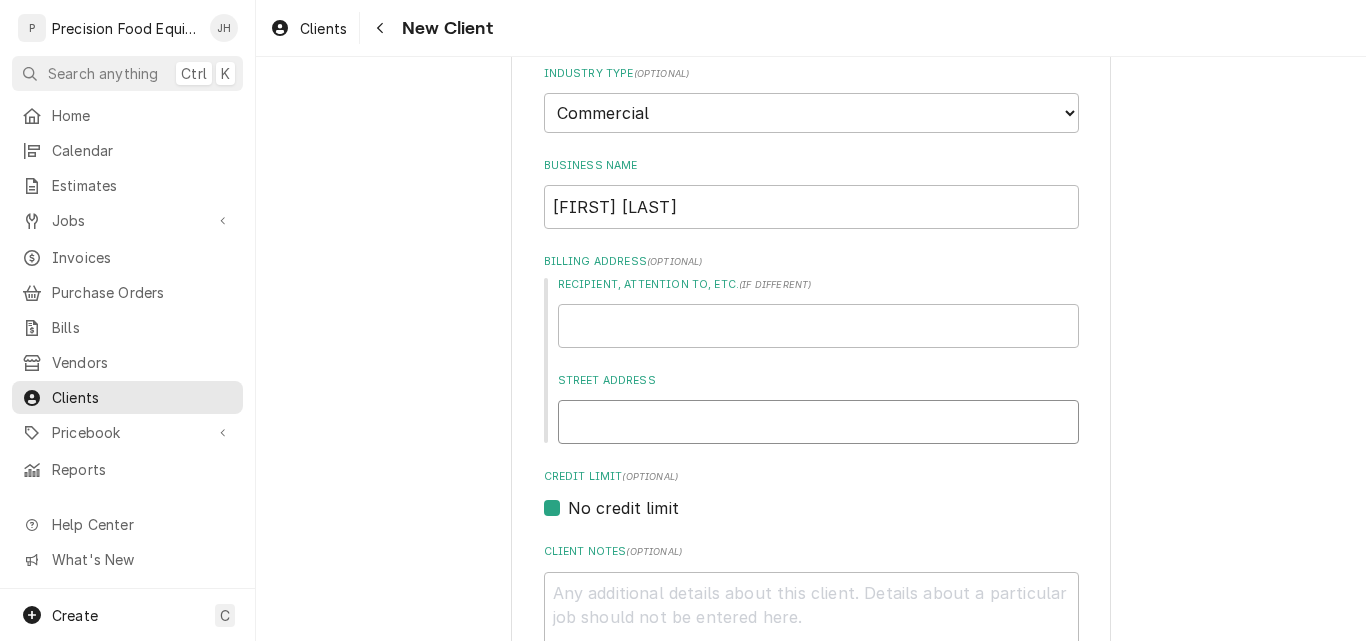 paste on "N6185 County Road D" 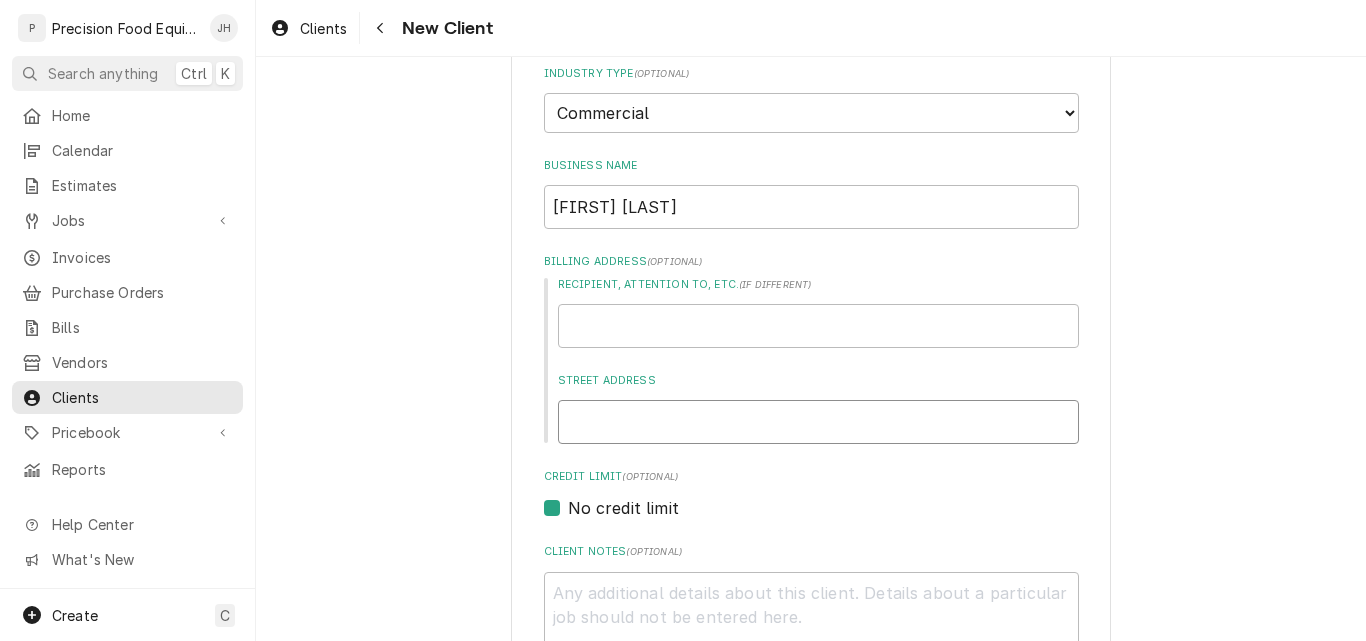 type on "x" 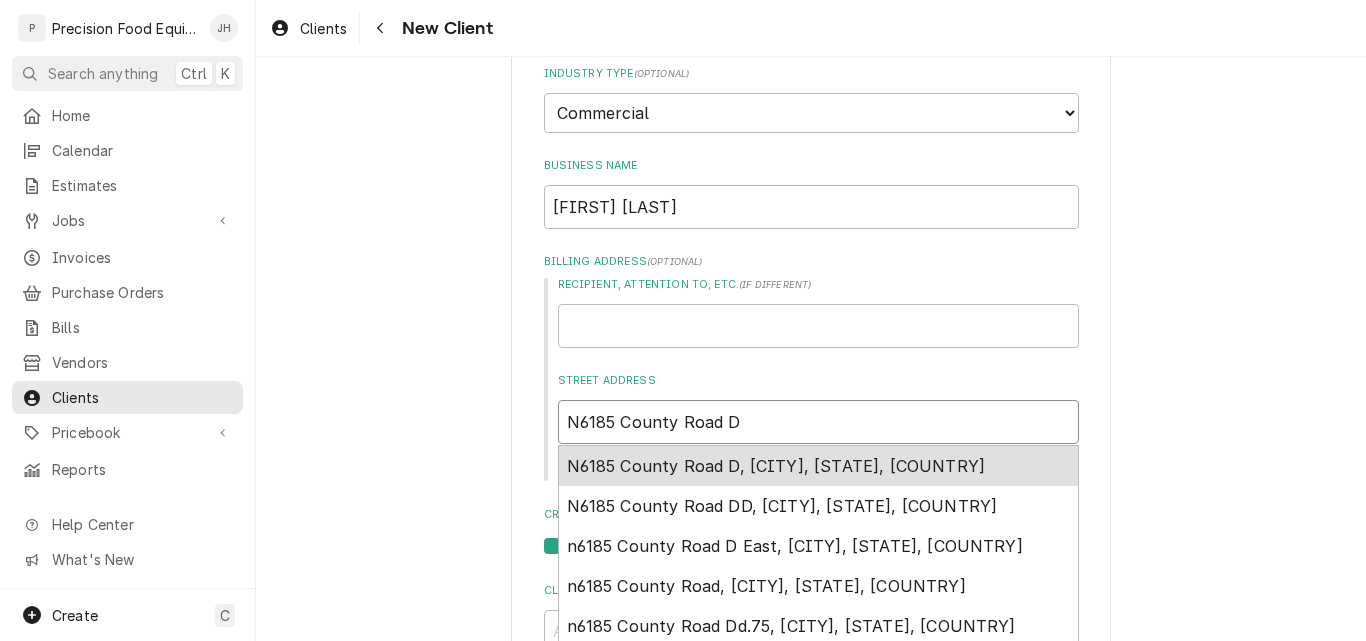 click on "N6185 County Road D, Bowler, WI, USA" at bounding box center (776, 466) 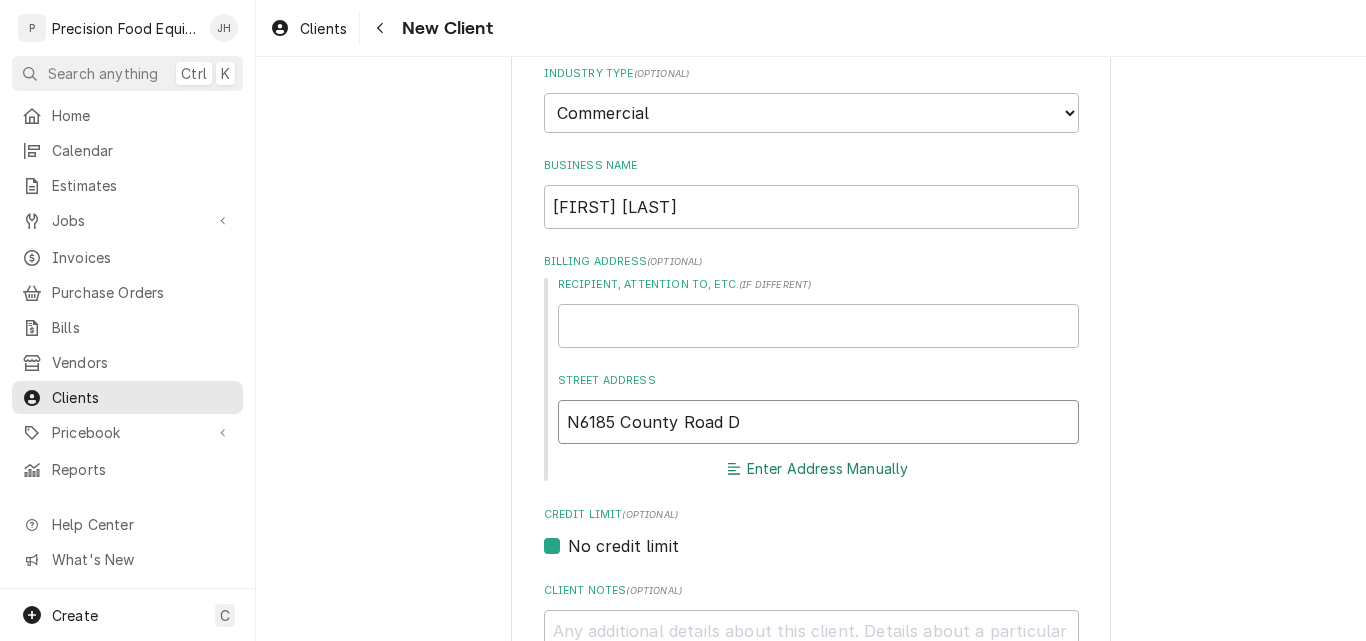 type on "x" 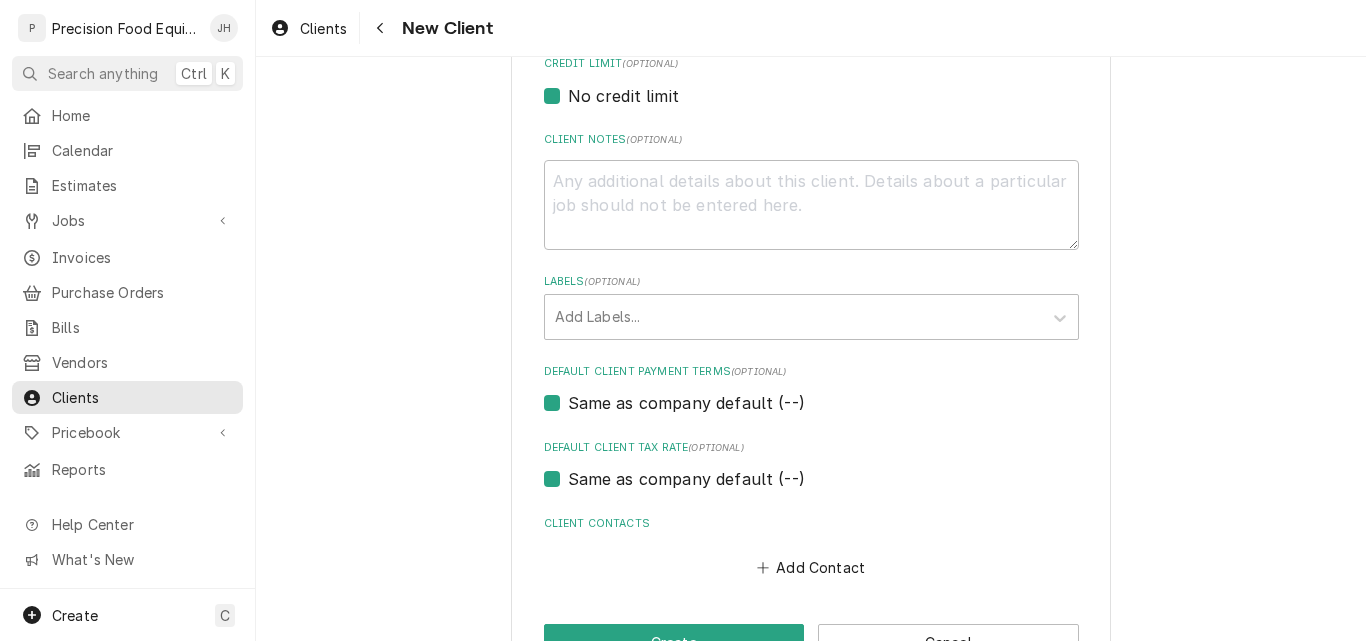 scroll, scrollTop: 963, scrollLeft: 0, axis: vertical 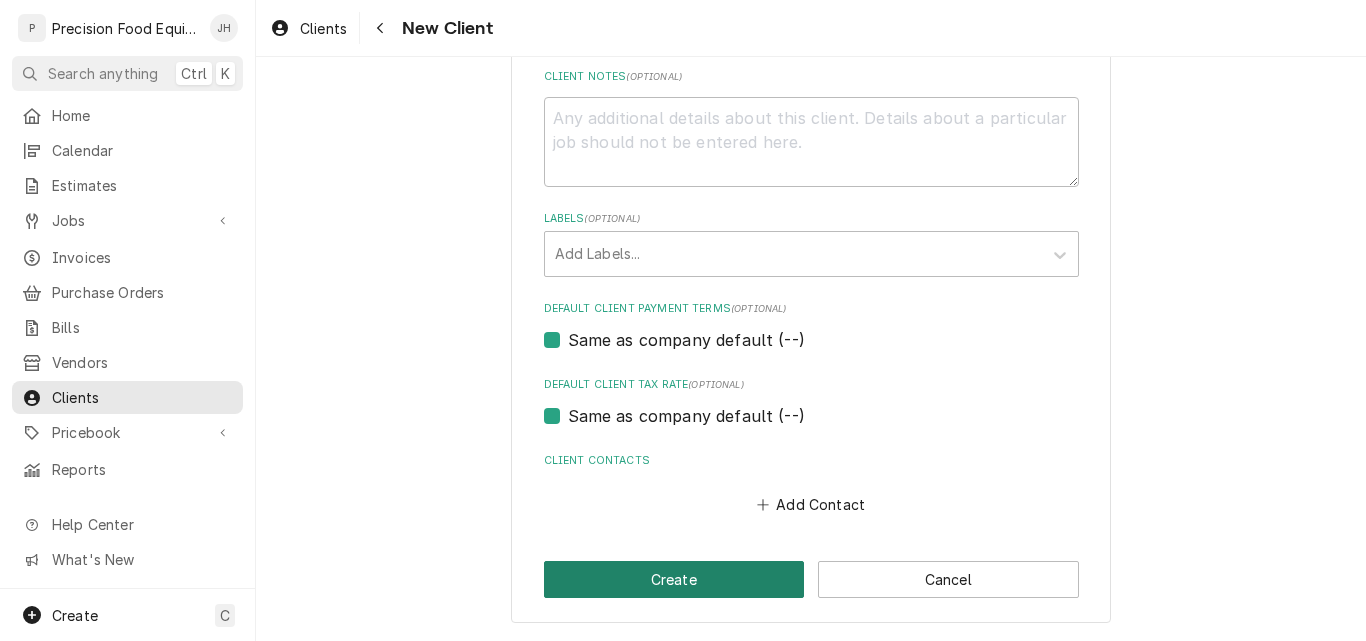 type on "x" 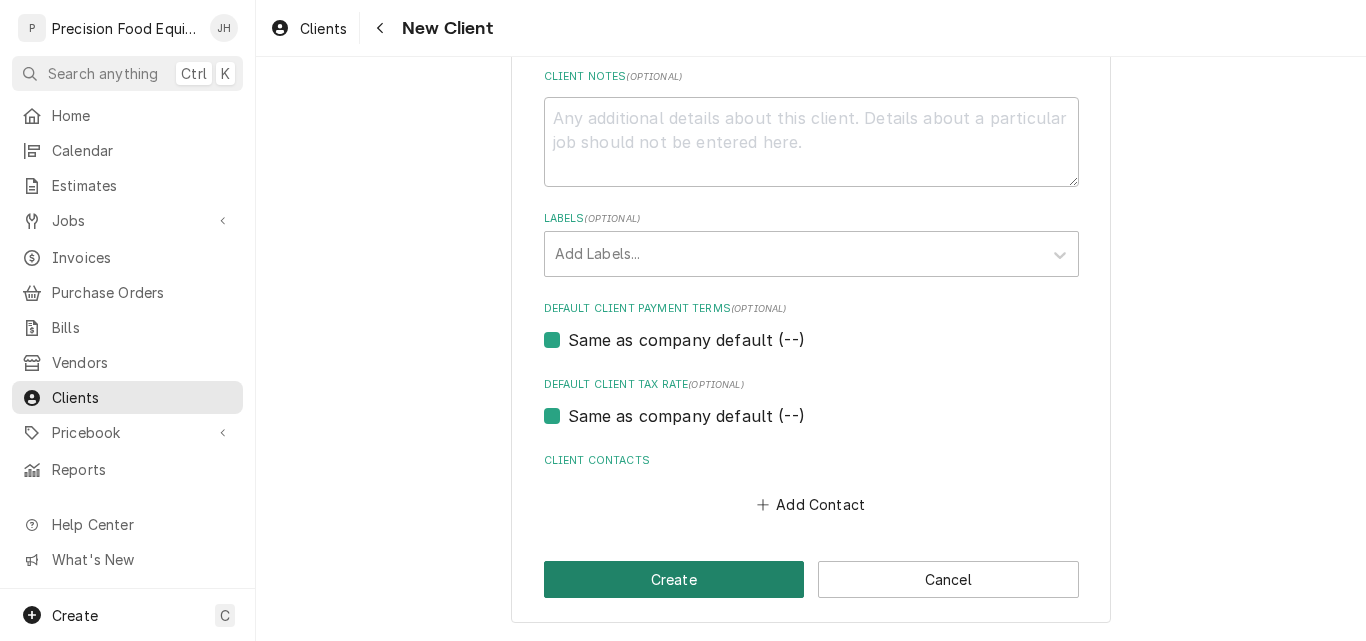 type on "N6185 County Rd D2" 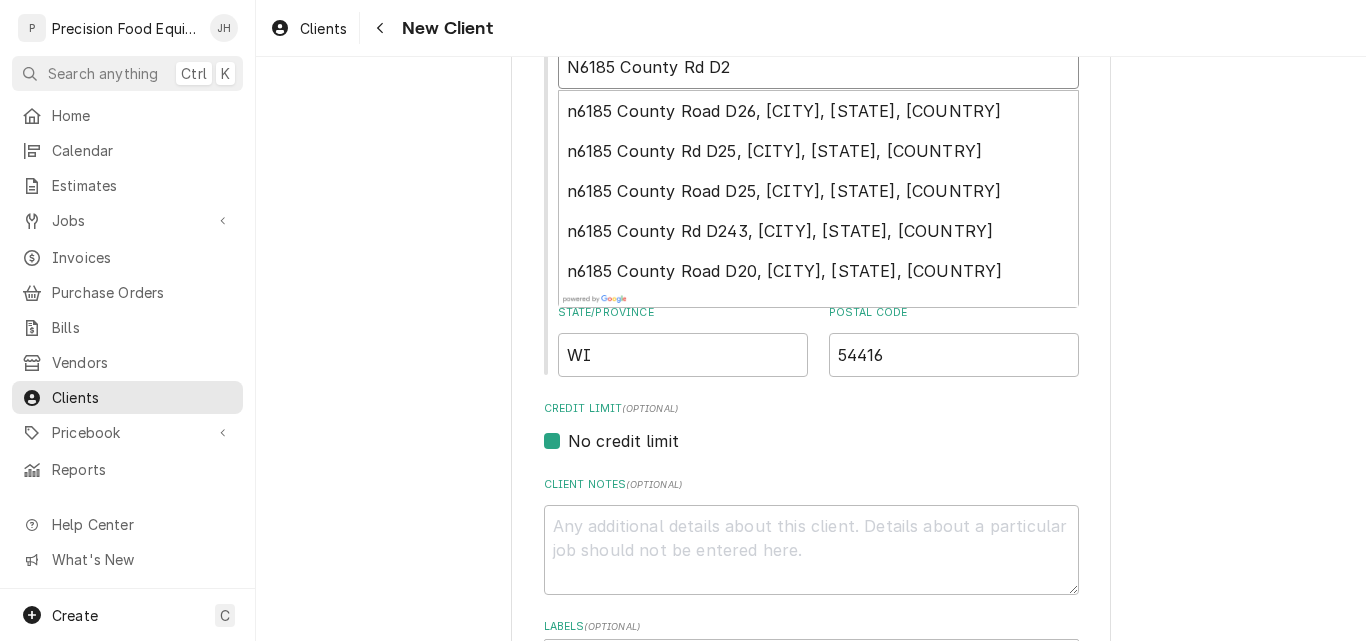 type on "x" 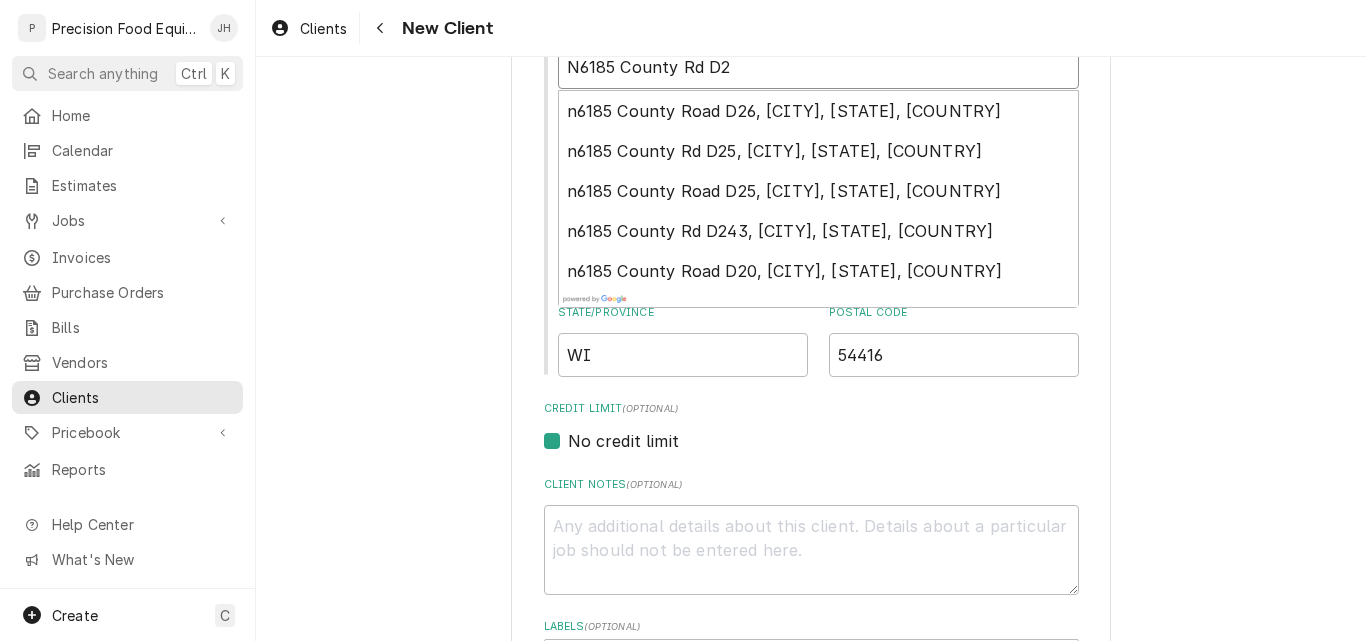 type on "N6185 County Rd D" 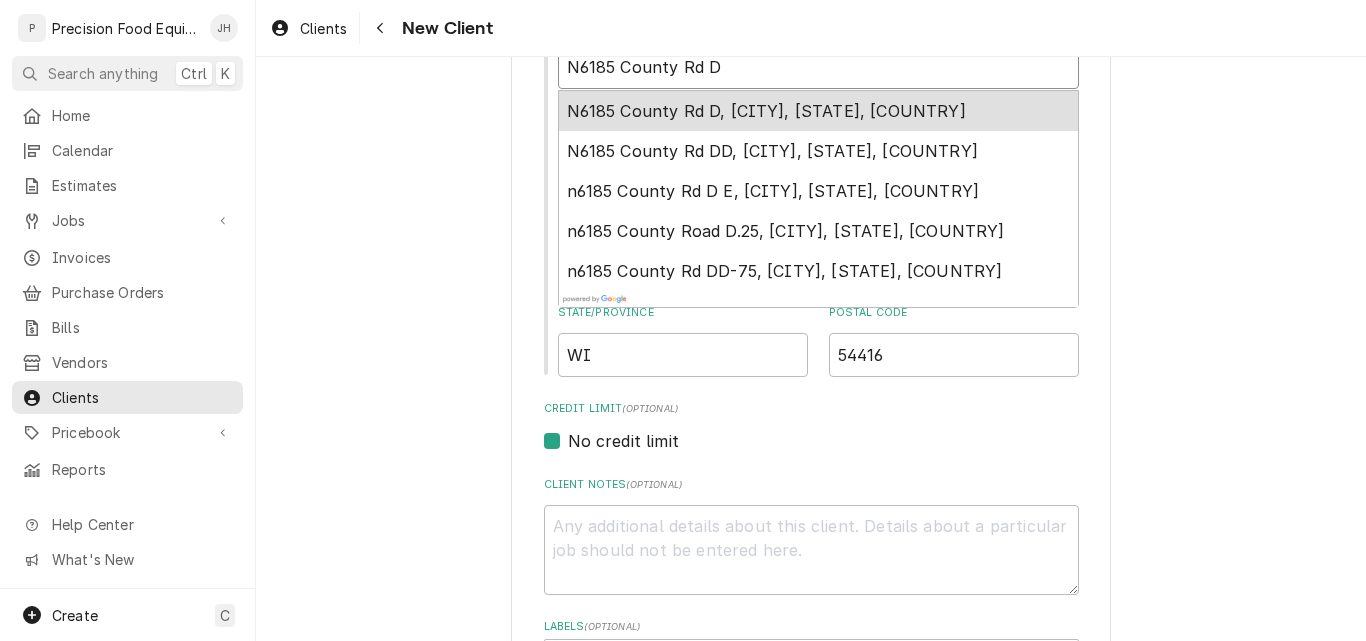 click on "N6185 County Rd D, Bowler, WI, USA" at bounding box center (818, 111) 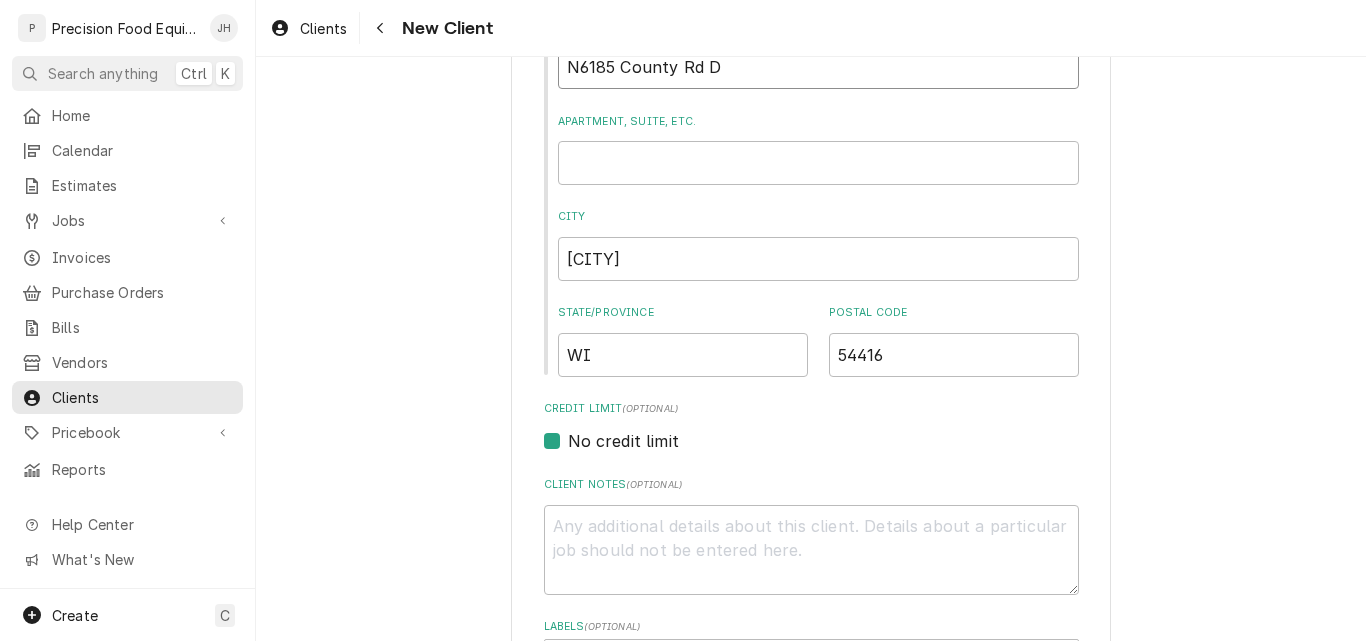 type on "x" 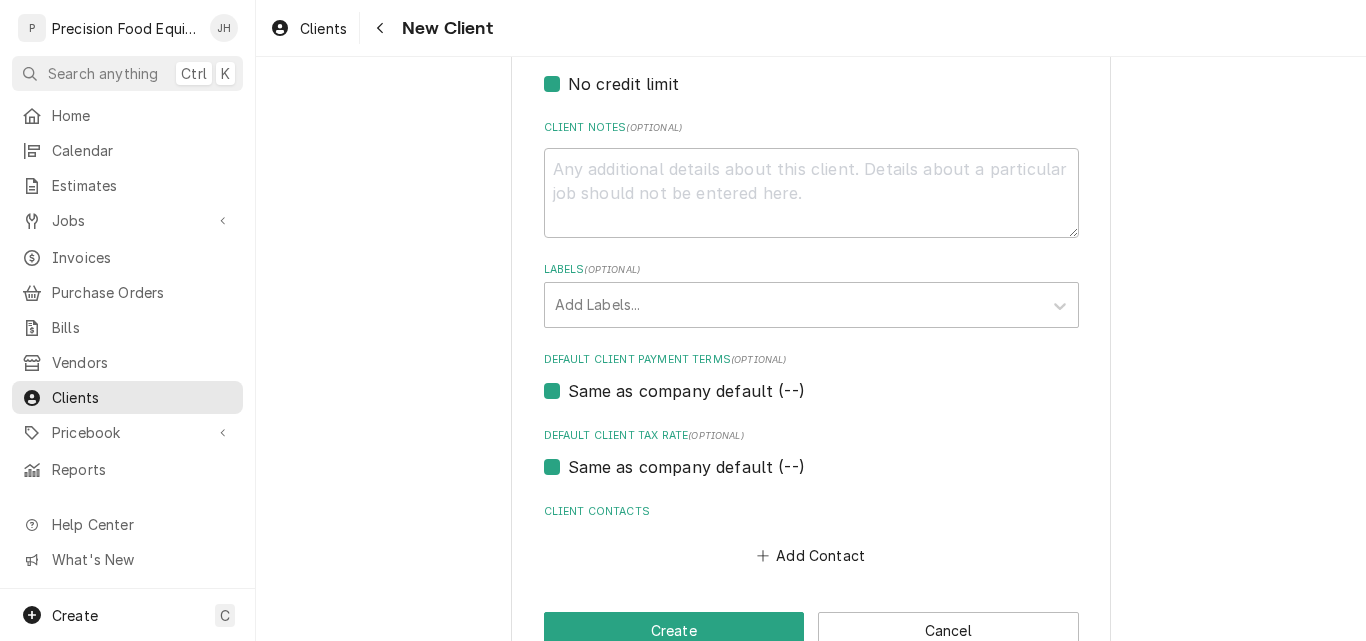 scroll, scrollTop: 963, scrollLeft: 0, axis: vertical 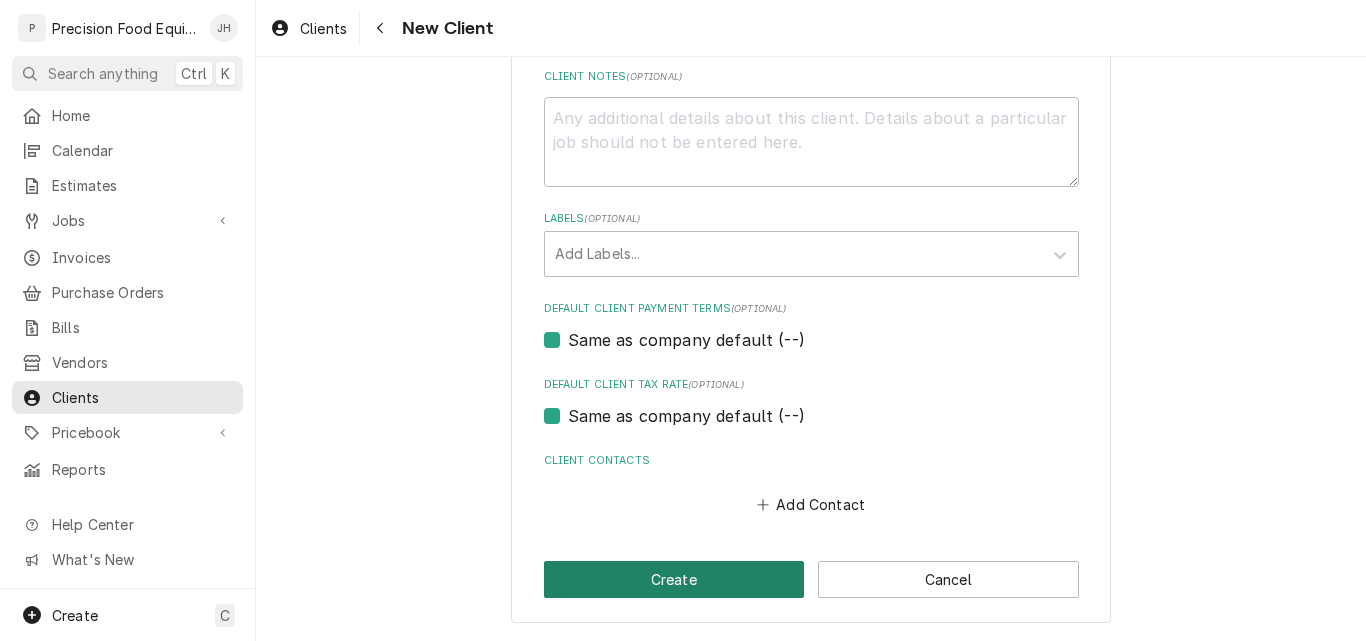 type on "N6185 County Rd D" 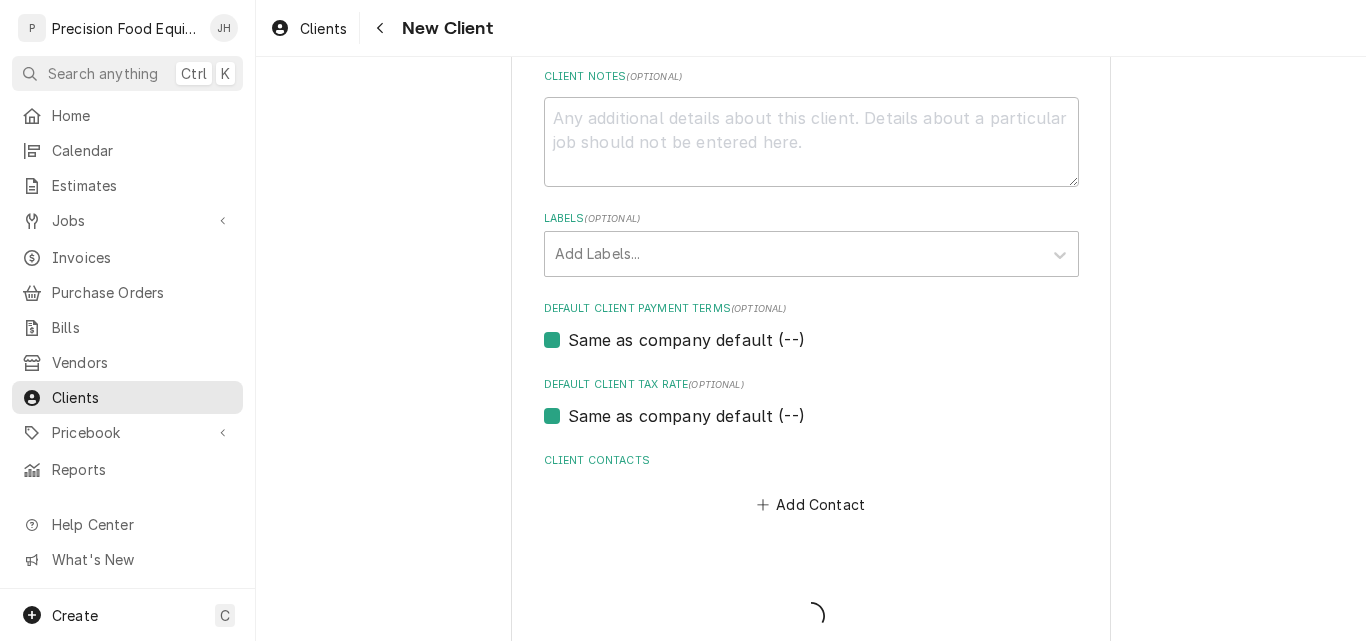type on "x" 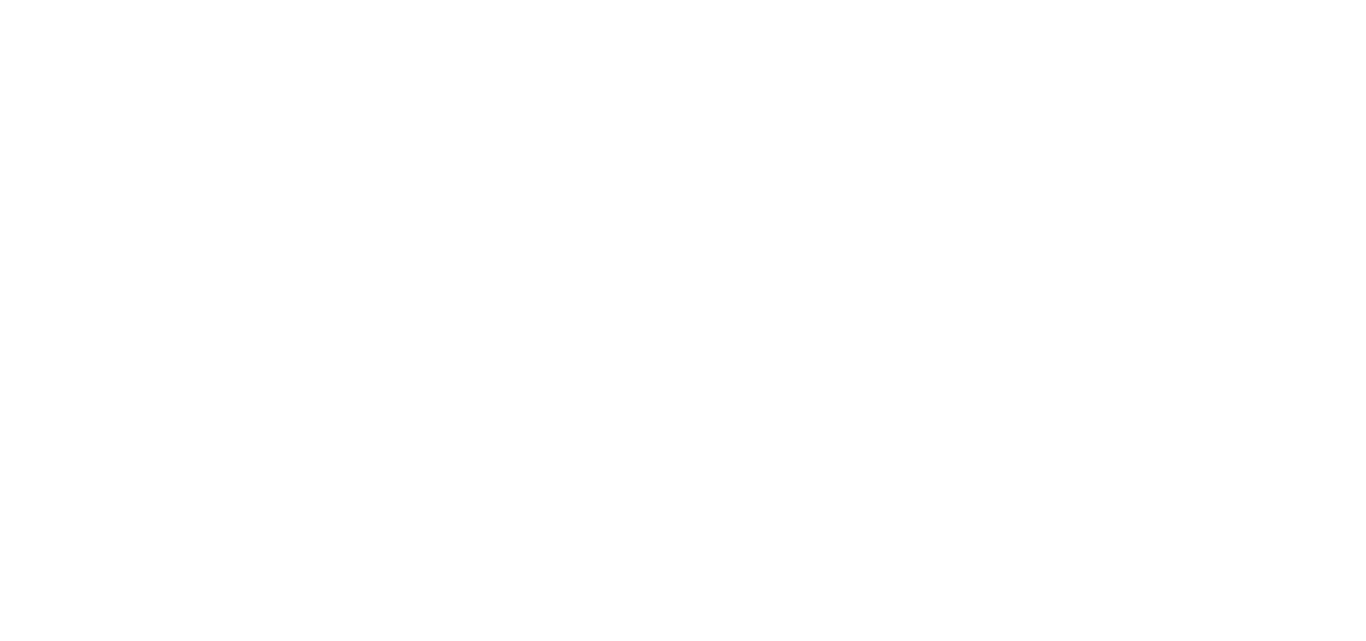 scroll, scrollTop: 0, scrollLeft: 0, axis: both 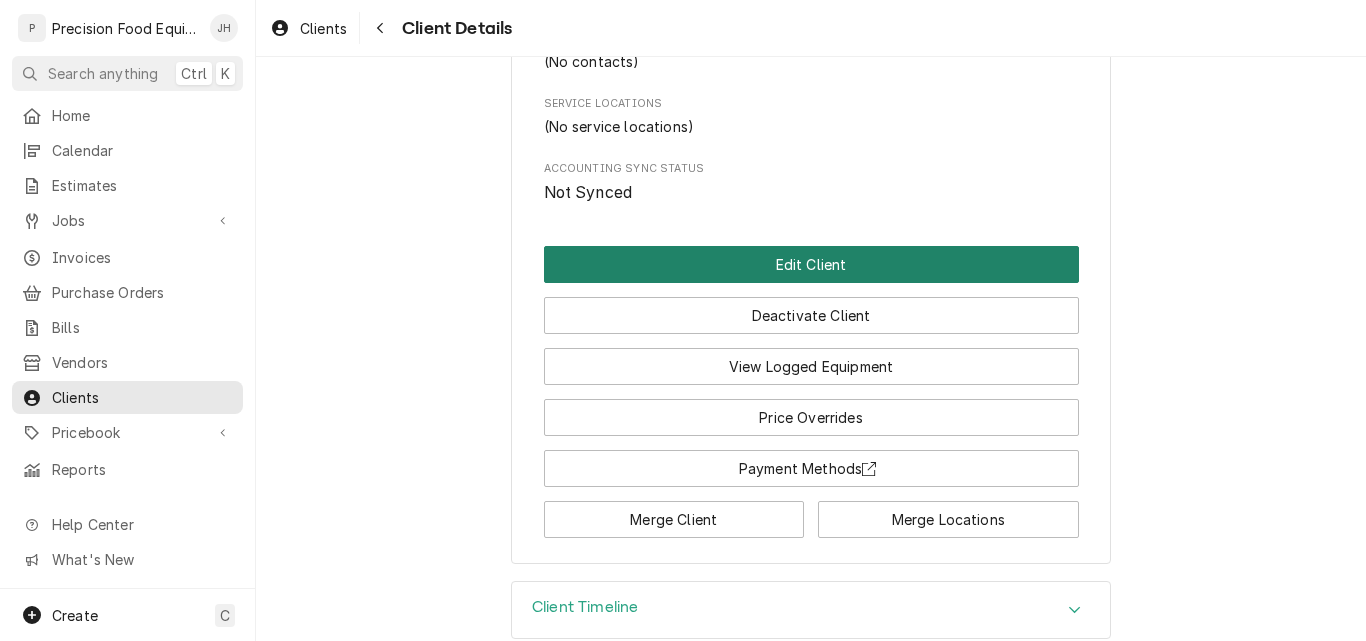 click on "Edit Client" at bounding box center (811, 264) 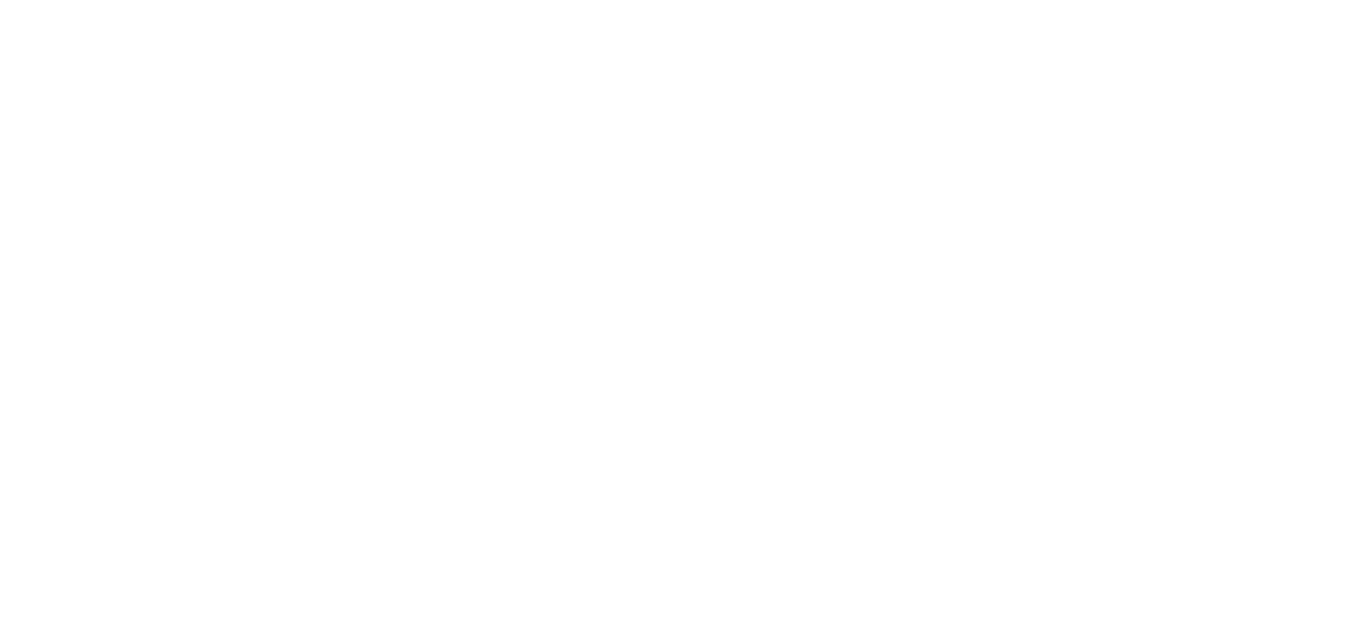 scroll, scrollTop: 0, scrollLeft: 0, axis: both 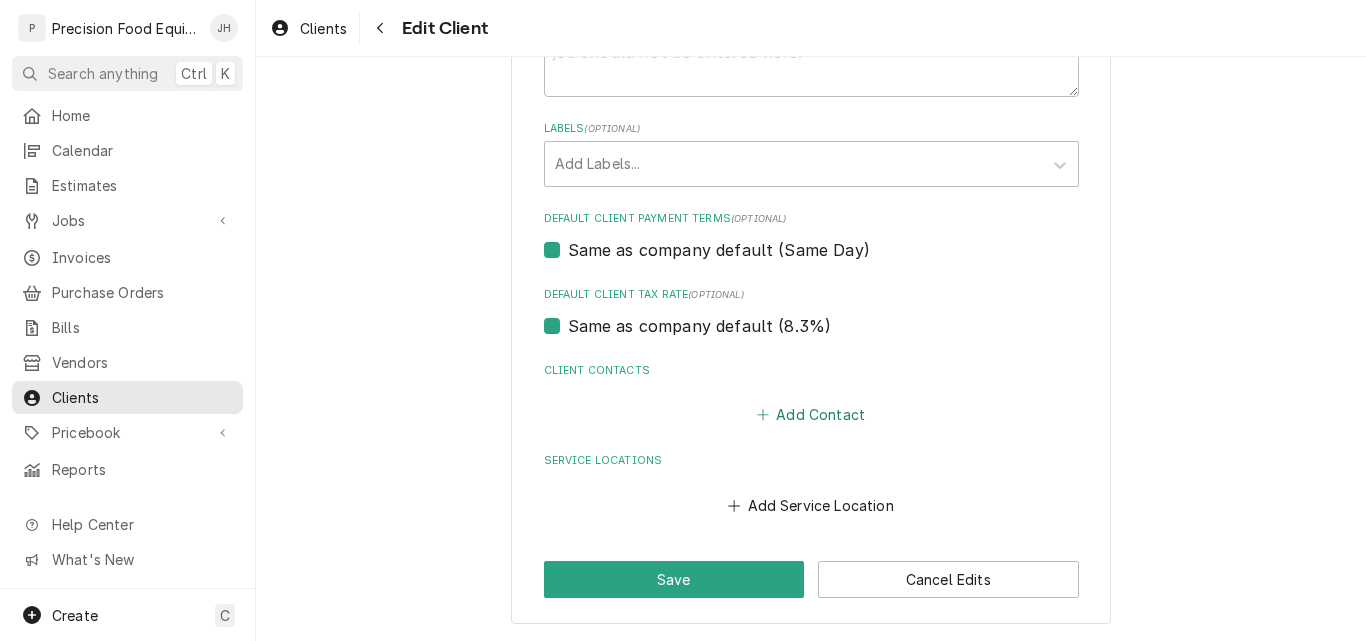 click on "Add Contact" at bounding box center [810, 415] 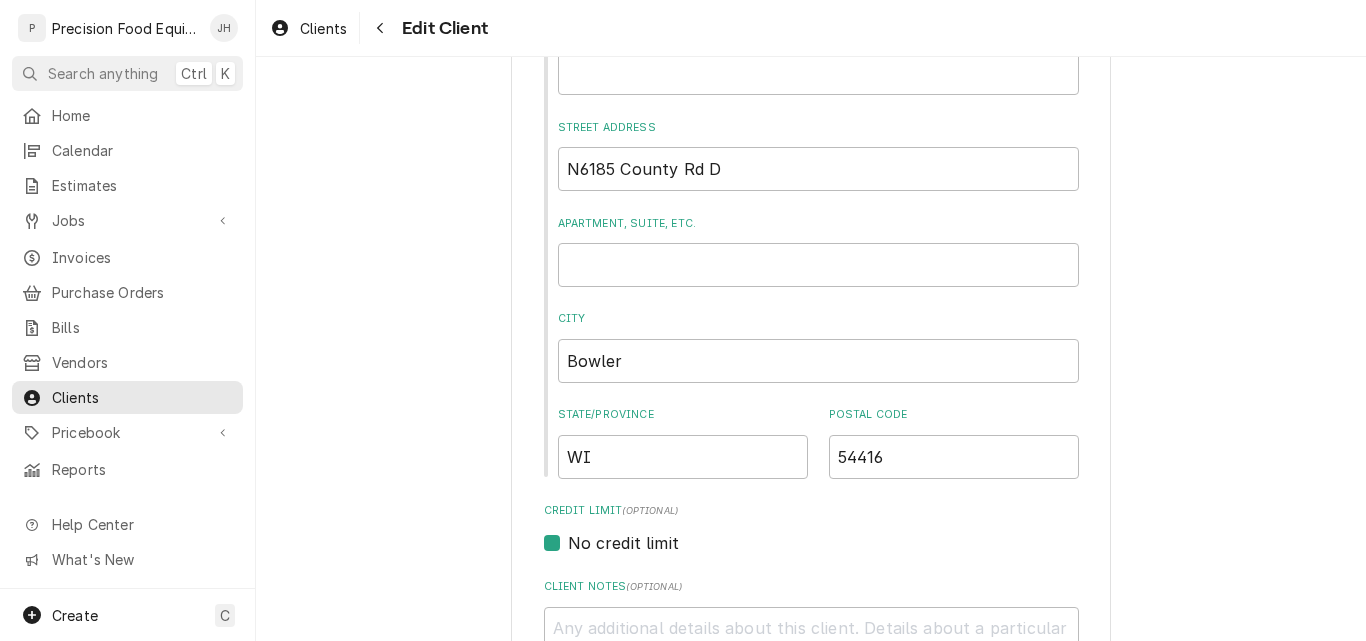 scroll, scrollTop: 253, scrollLeft: 0, axis: vertical 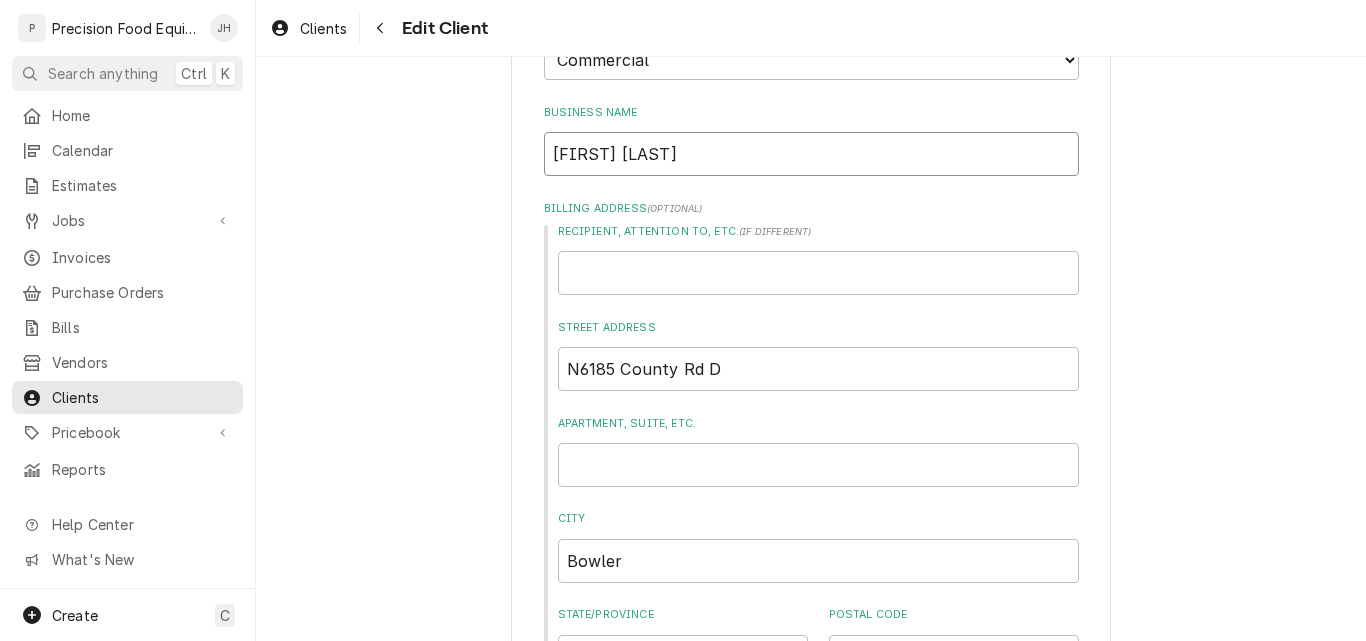 drag, startPoint x: 676, startPoint y: 158, endPoint x: 529, endPoint y: 144, distance: 147.66516 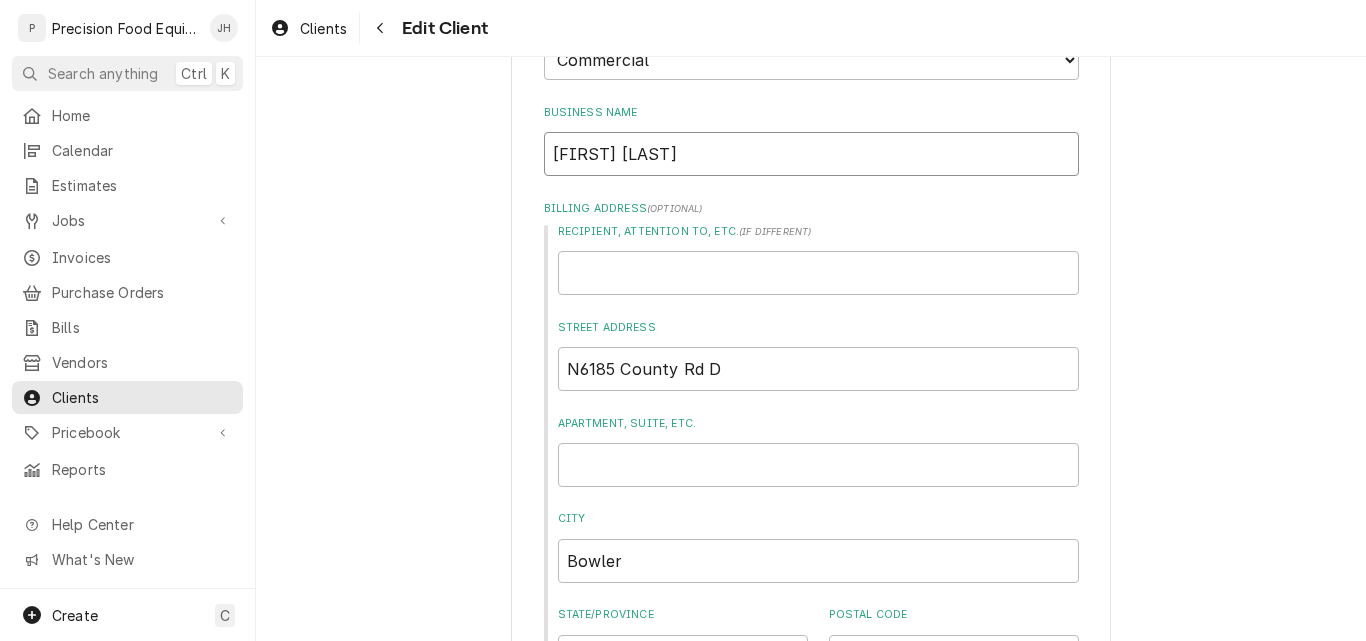 click on "Please provide the following information about your client: Client Type Industry Type  ( optional ) Choose industry type... Residential Commercial Industrial Government Business Name [FIRST] [LAST] Billing Address  ( optional ) Recipient, Attention To, etc.  ( if different ) Street Address [NUMBER] [STREET] Apartment, Suite, etc. City Bowler State/Province [STATE] Postal Code [POSTAL_CODE] Credit Limit  (optional) No credit limit Client Notes  ( optional ) Labels  ( optional ) Add Labels... Default Client Payment Terms  (optional) Same as company default (Same Day) Default Client Tax Rate  (optional) Same as company default (8.3%) Client Contacts Name  ( optional ) Phone  ( optional ) Email  ( optional ) Primary Primary Contact Reminders Receive Invoice Reminders via Email Receive Invoice Reminders via SMS Receive Estimate Reminders via Email Receive Estimate Reminders via SMS Save Cancel Service Locations Add Service Location Save Cancel Edits" at bounding box center [811, 968] 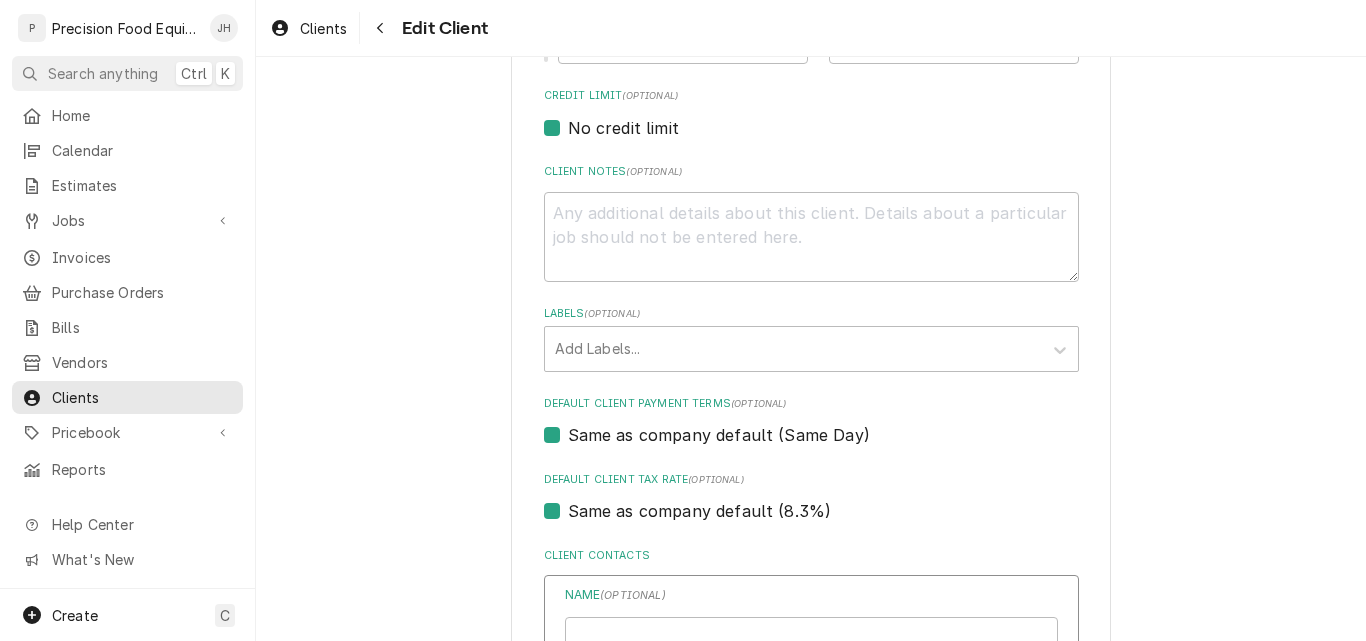 scroll, scrollTop: 953, scrollLeft: 0, axis: vertical 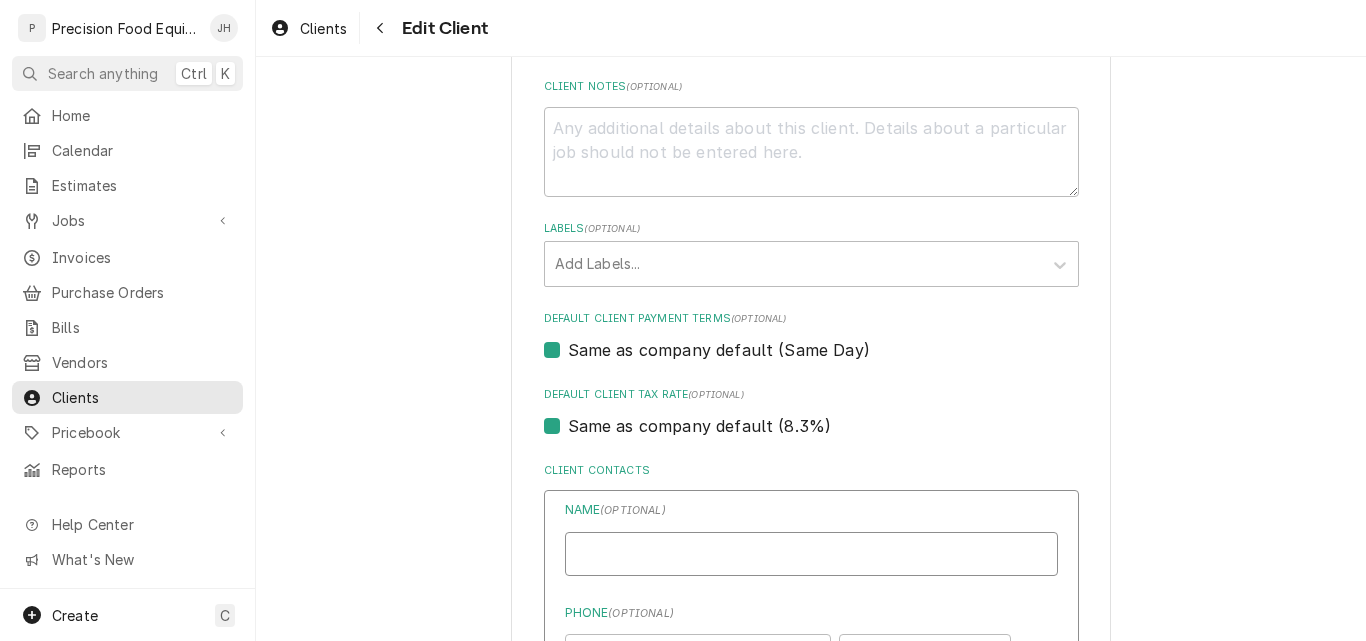 click on "Business Name" at bounding box center (811, 554) 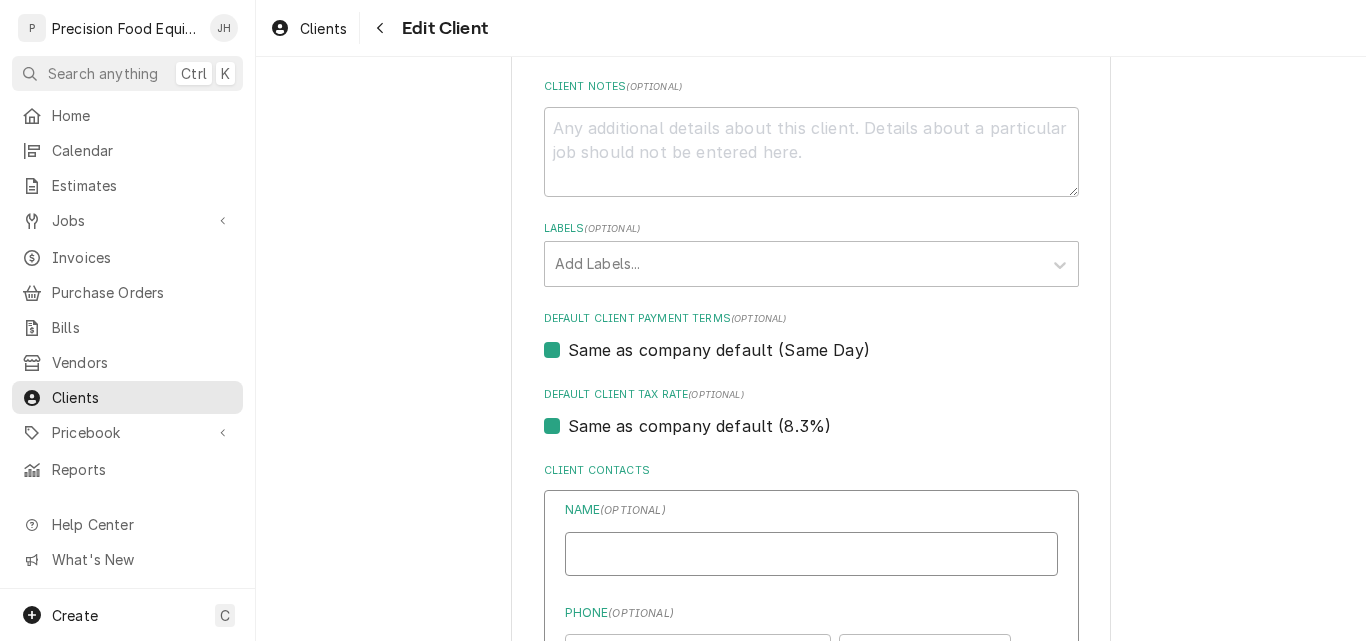 paste on "[FIRST] [LAST]" 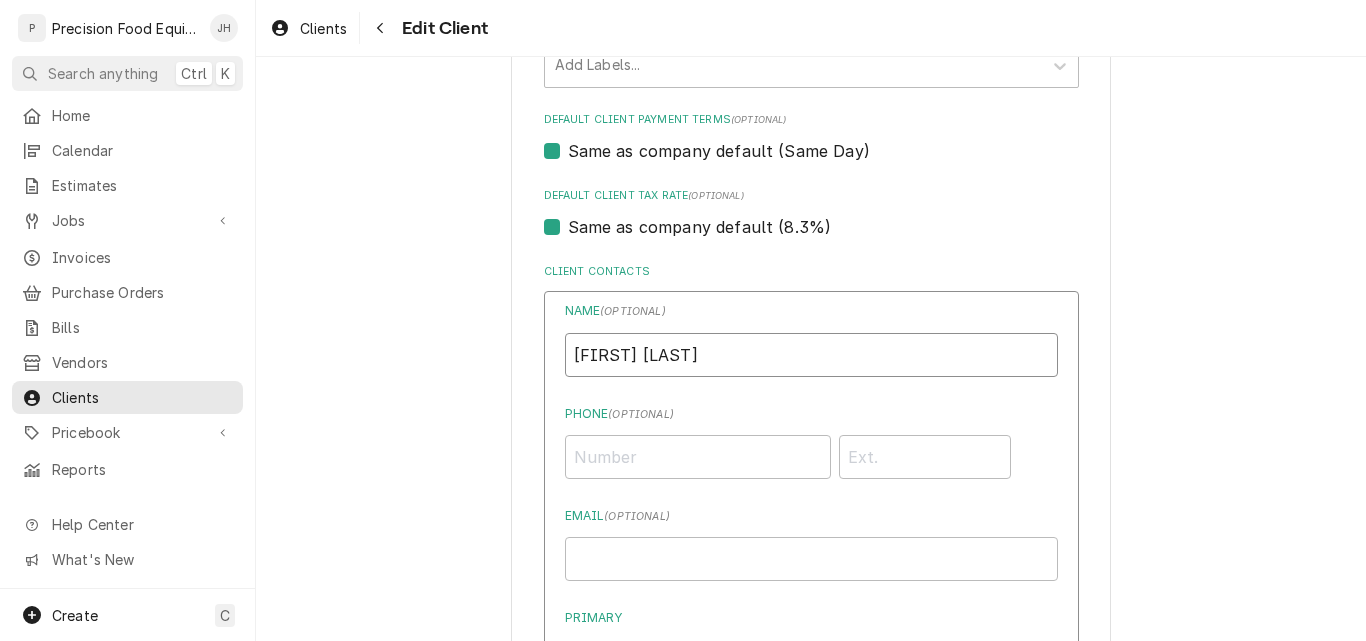 scroll, scrollTop: 1153, scrollLeft: 0, axis: vertical 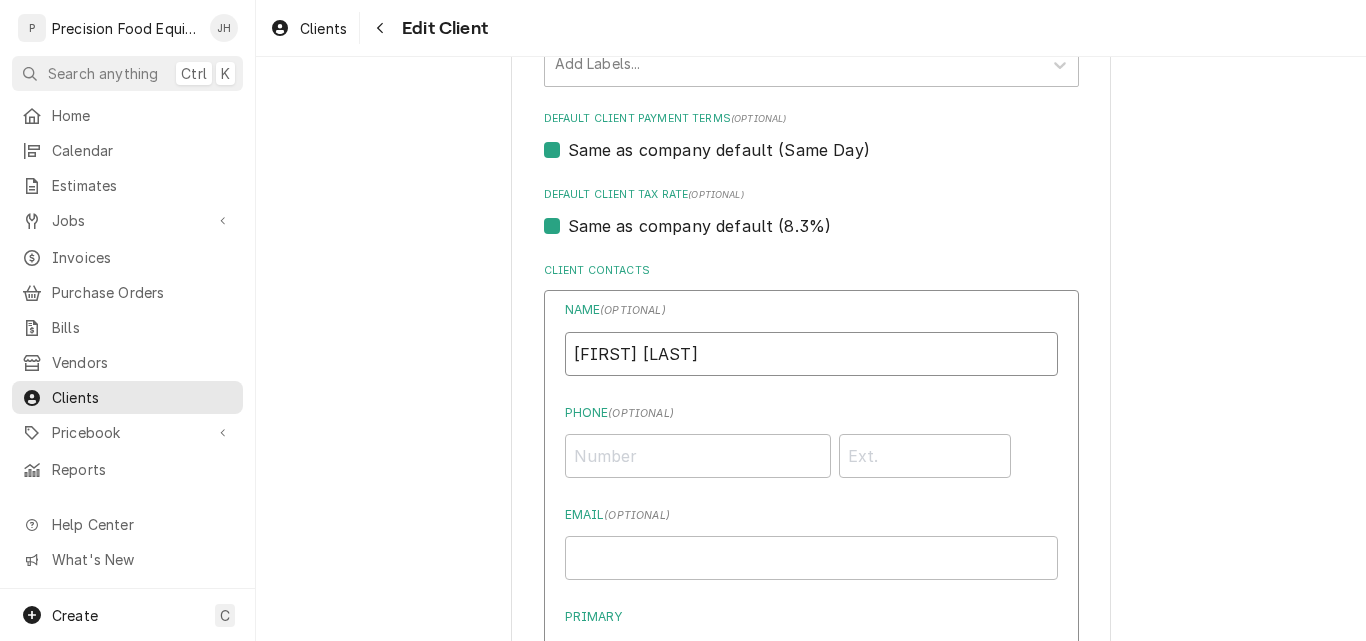 type on "[FIRST] [LAST]" 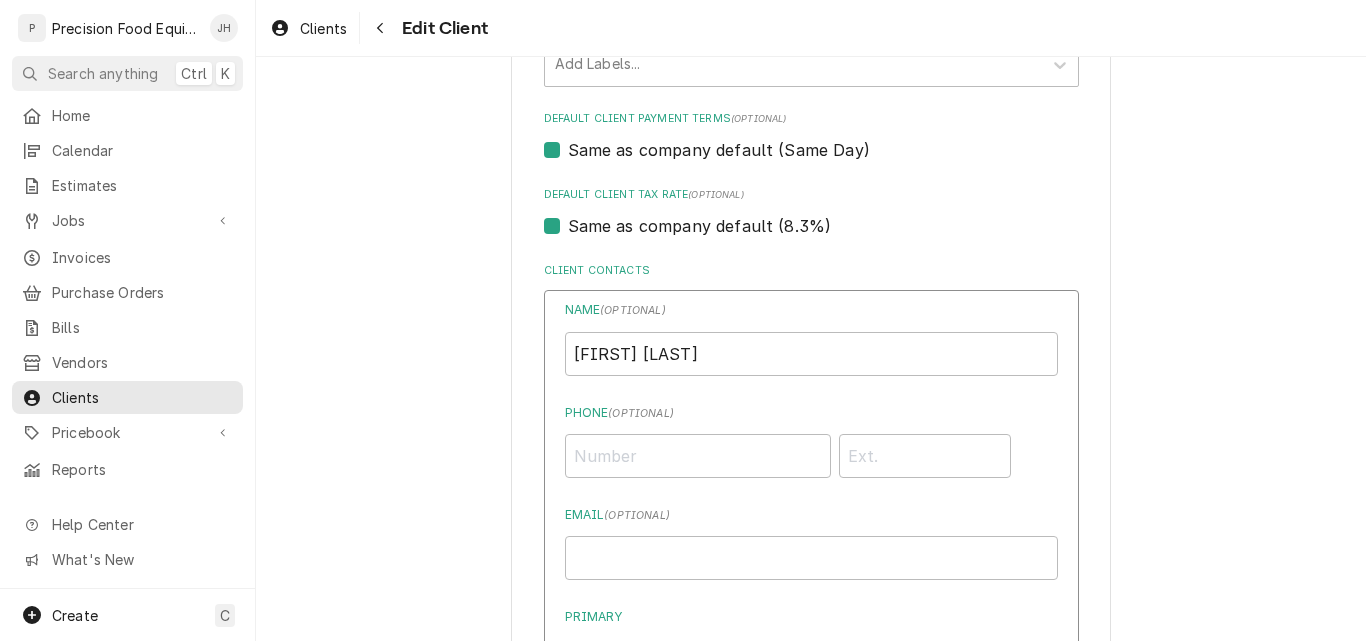 click at bounding box center (811, 452) 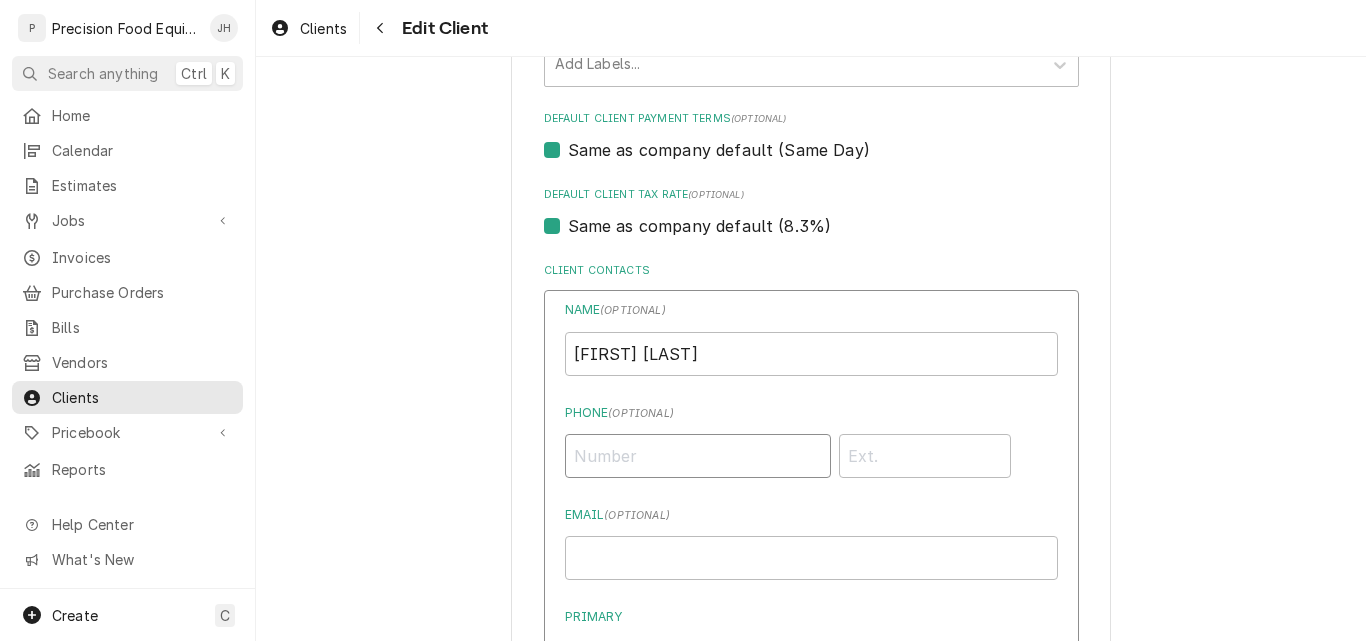 click on "Phone  ( optional )" at bounding box center (698, 456) 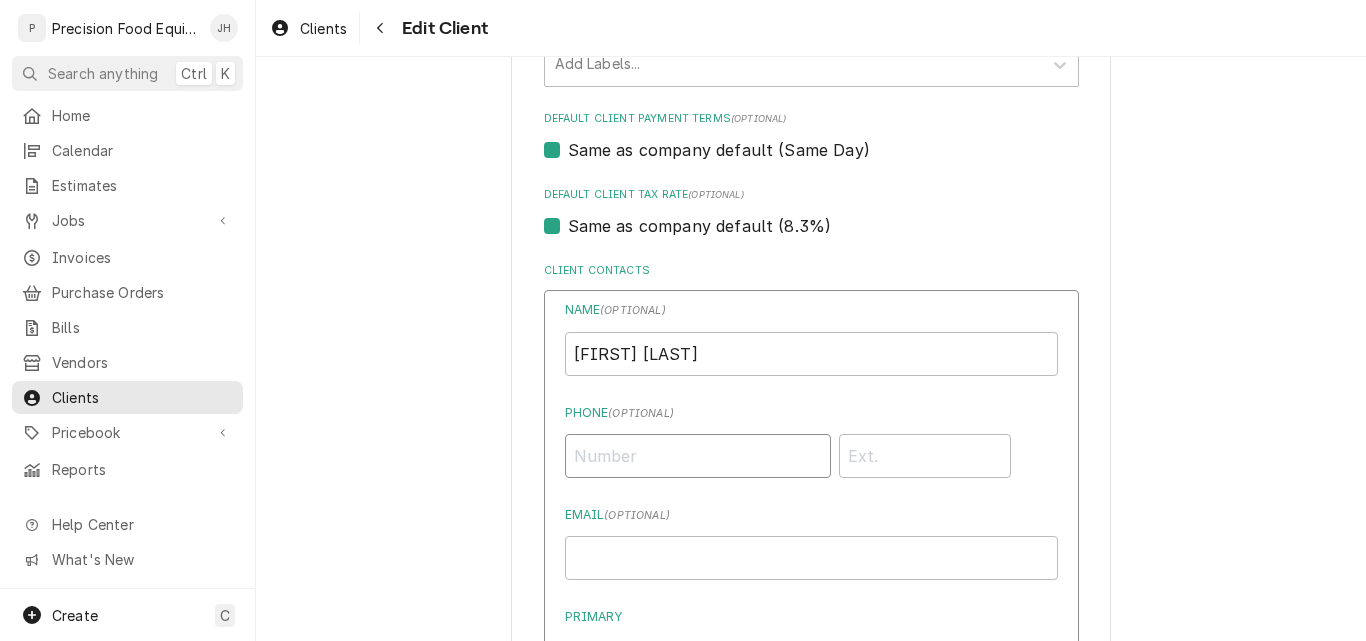 paste on "([PHONE]) [PHONE]-[PHONE]" 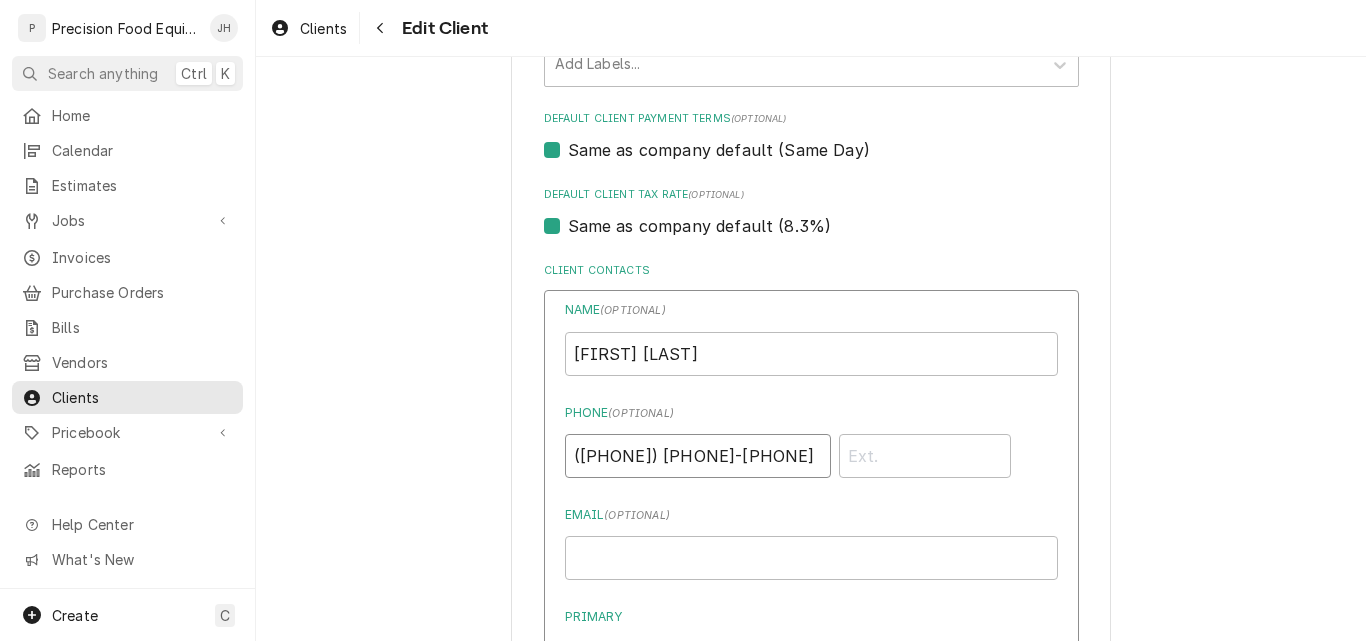 type on "([PHONE]) [PHONE]-[PHONE]" 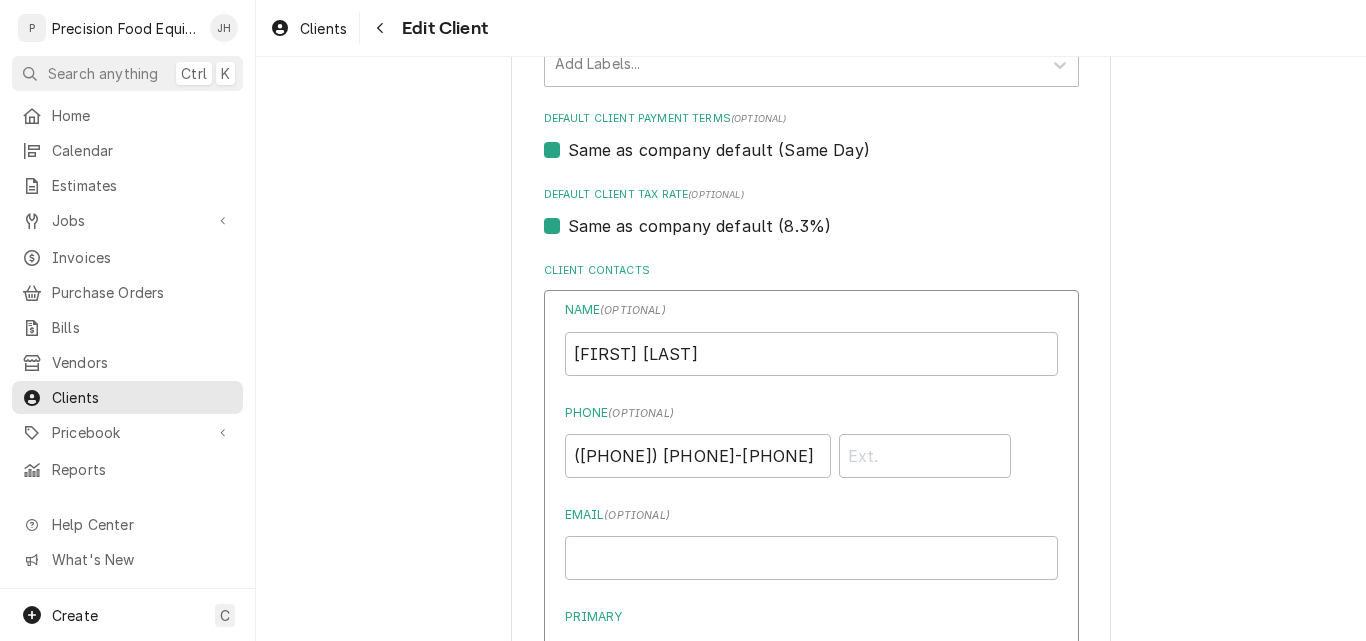 click on "Email  ( optional )" at bounding box center (811, 543) 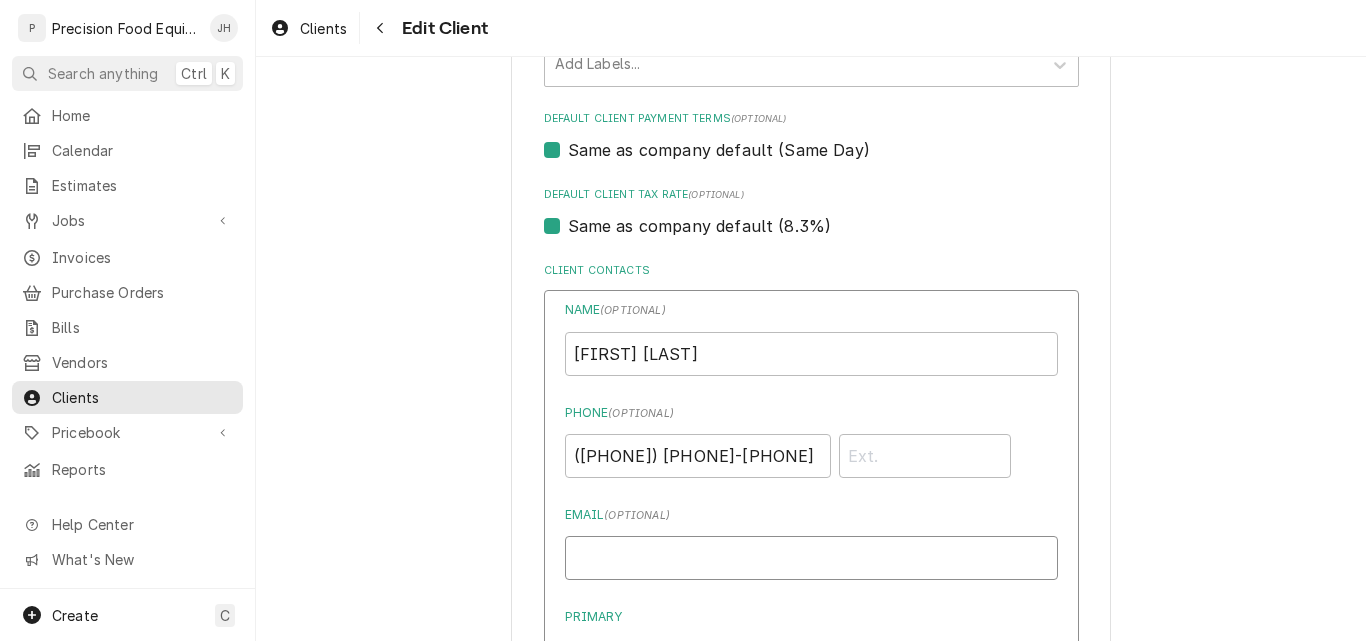 click on "Email  ( optional )" at bounding box center [811, 558] 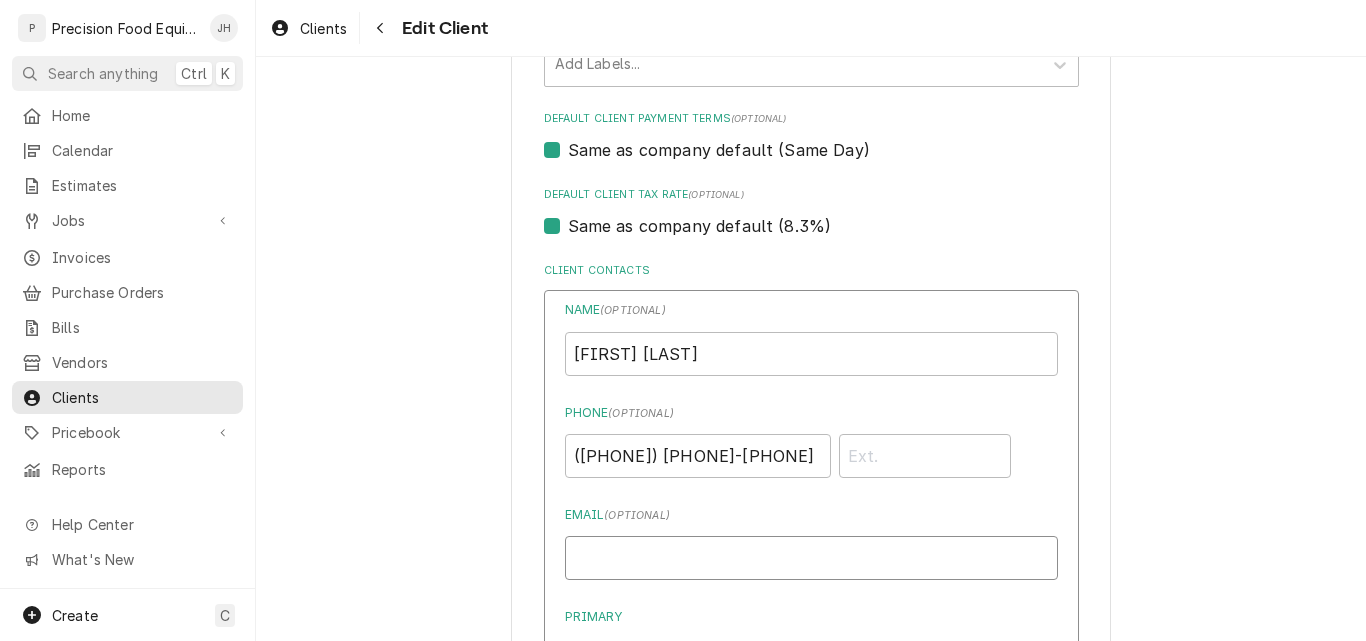 drag, startPoint x: 696, startPoint y: 546, endPoint x: 619, endPoint y: 547, distance: 77.00649 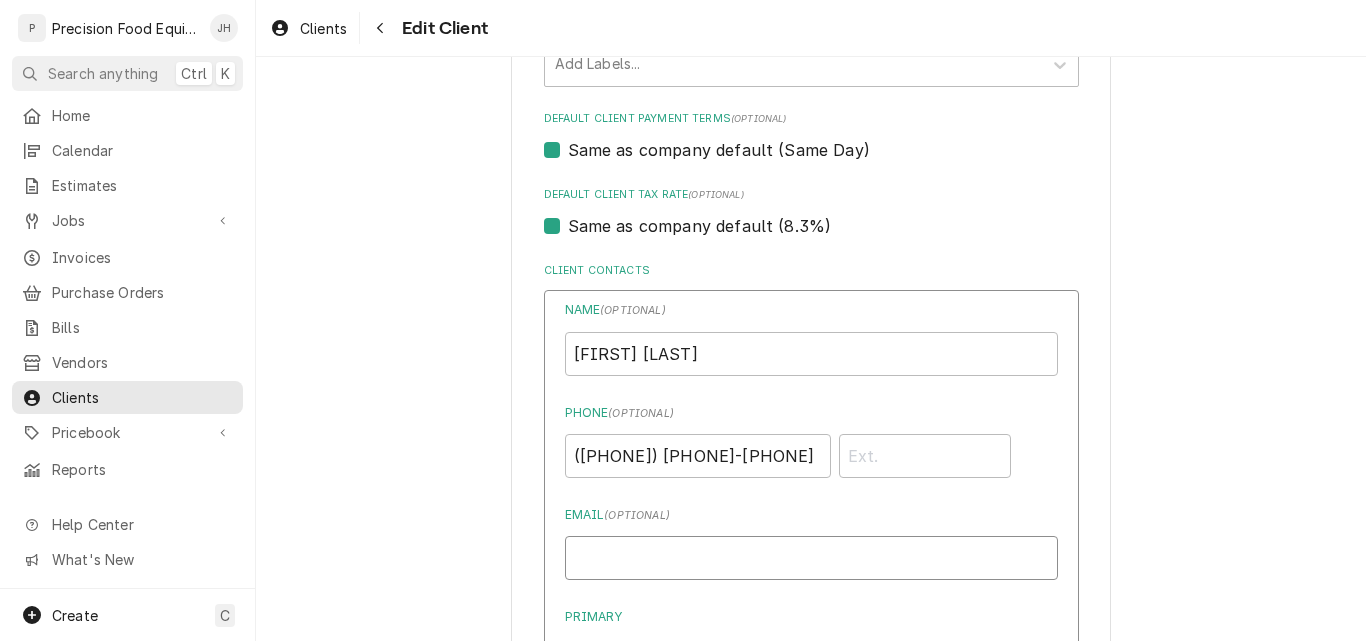 paste on "packitinpub@yahoo.com" 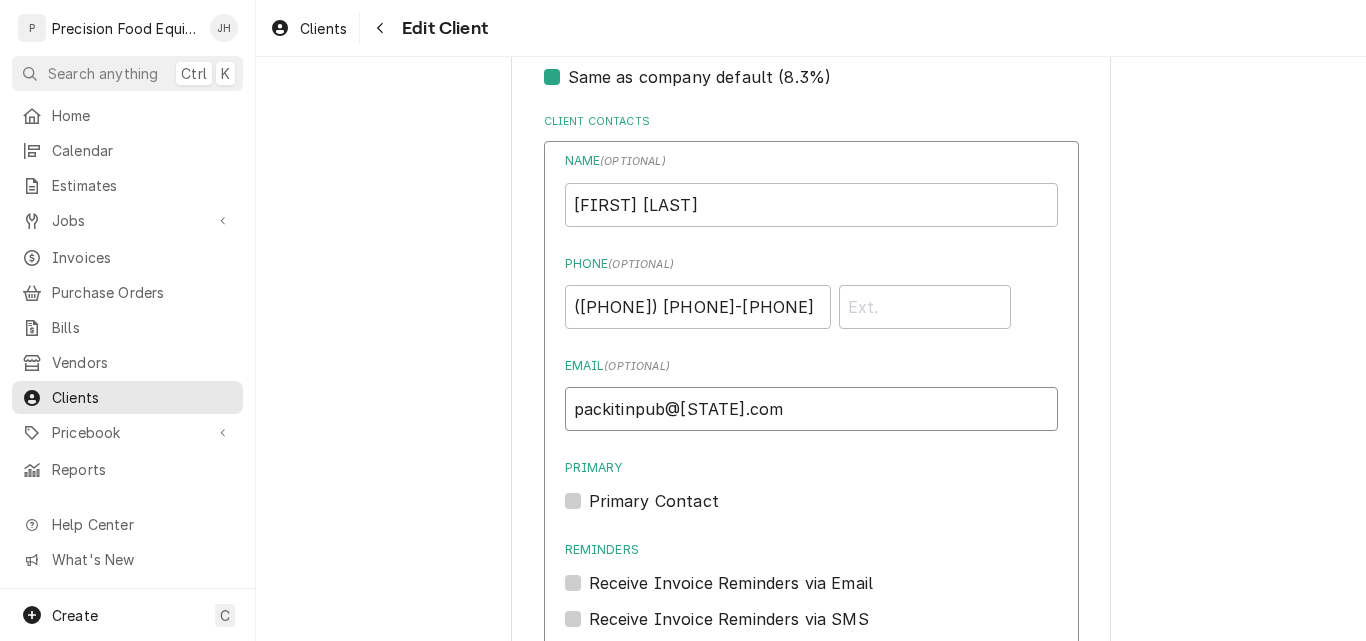 scroll, scrollTop: 1553, scrollLeft: 0, axis: vertical 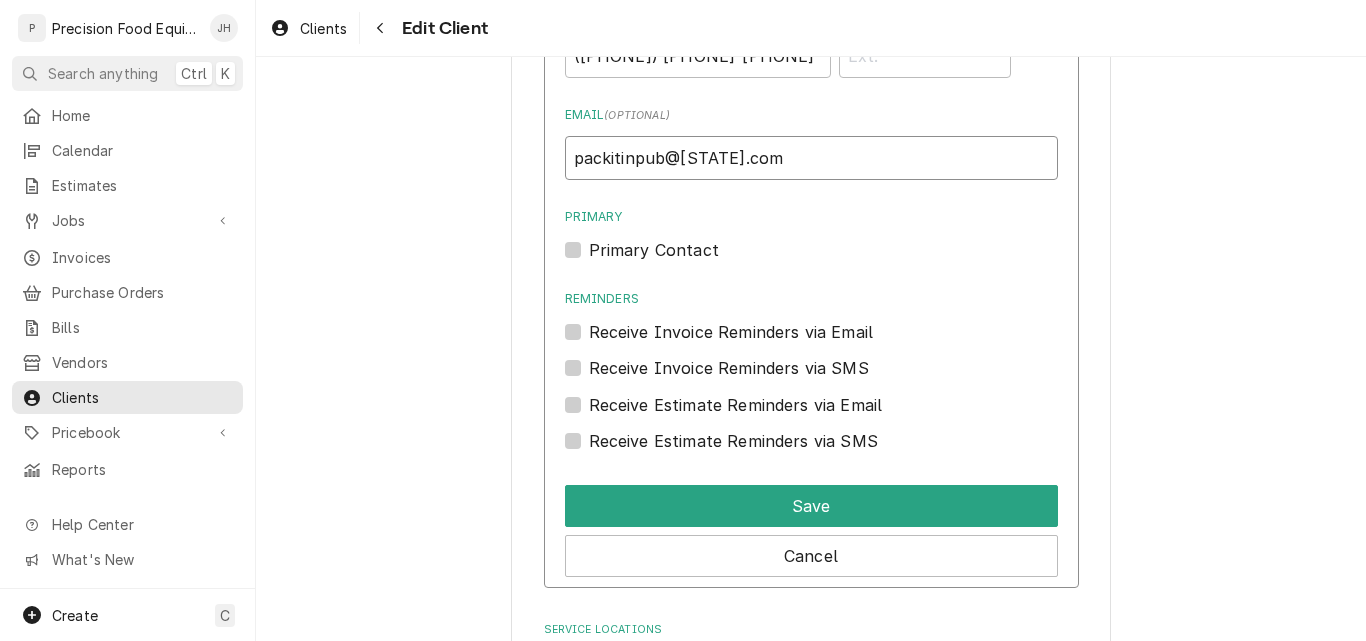 type on "packitinpub@yahoo.com" 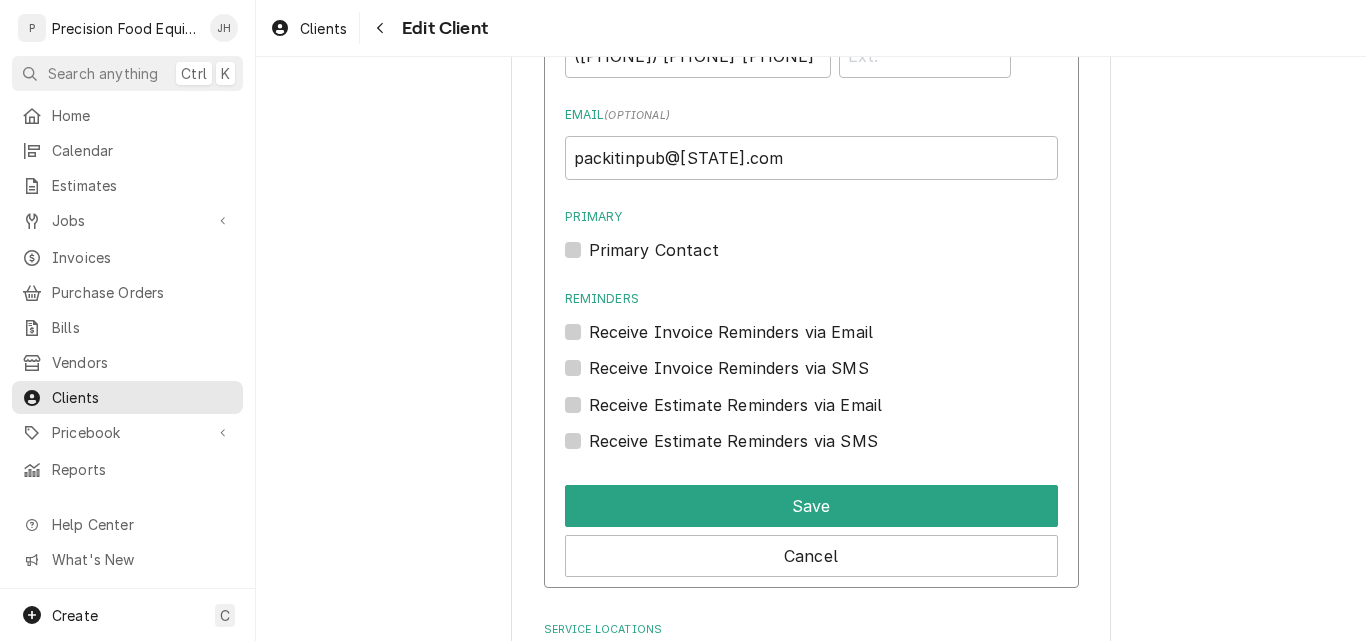 click on "Receive Invoice Reminders via Email" at bounding box center (731, 332) 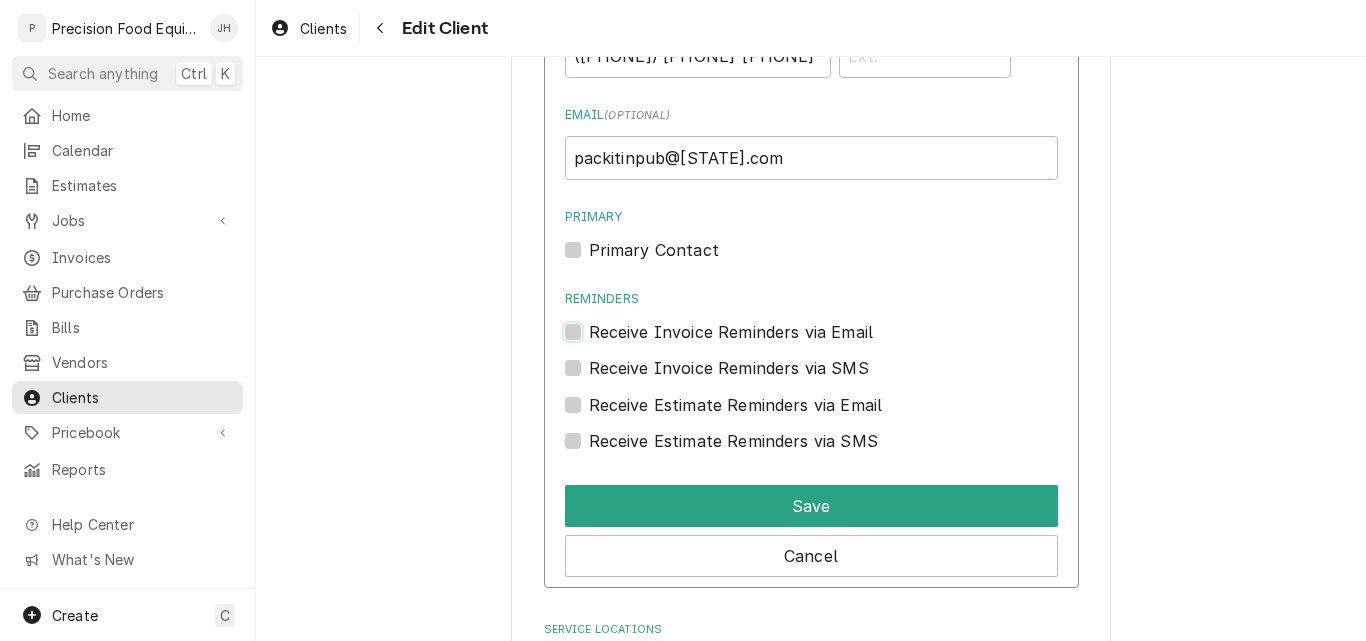 click on "Reminders" at bounding box center (835, 342) 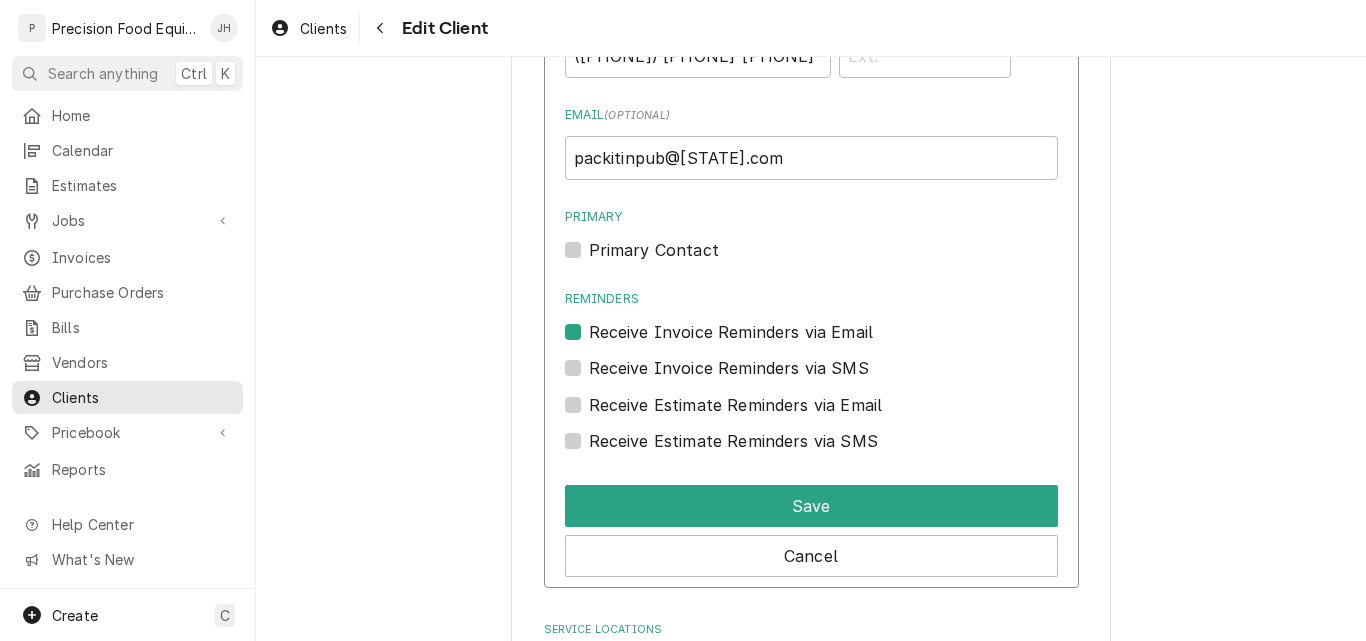 click on "Receive Invoice Reminders via SMS" at bounding box center [729, 368] 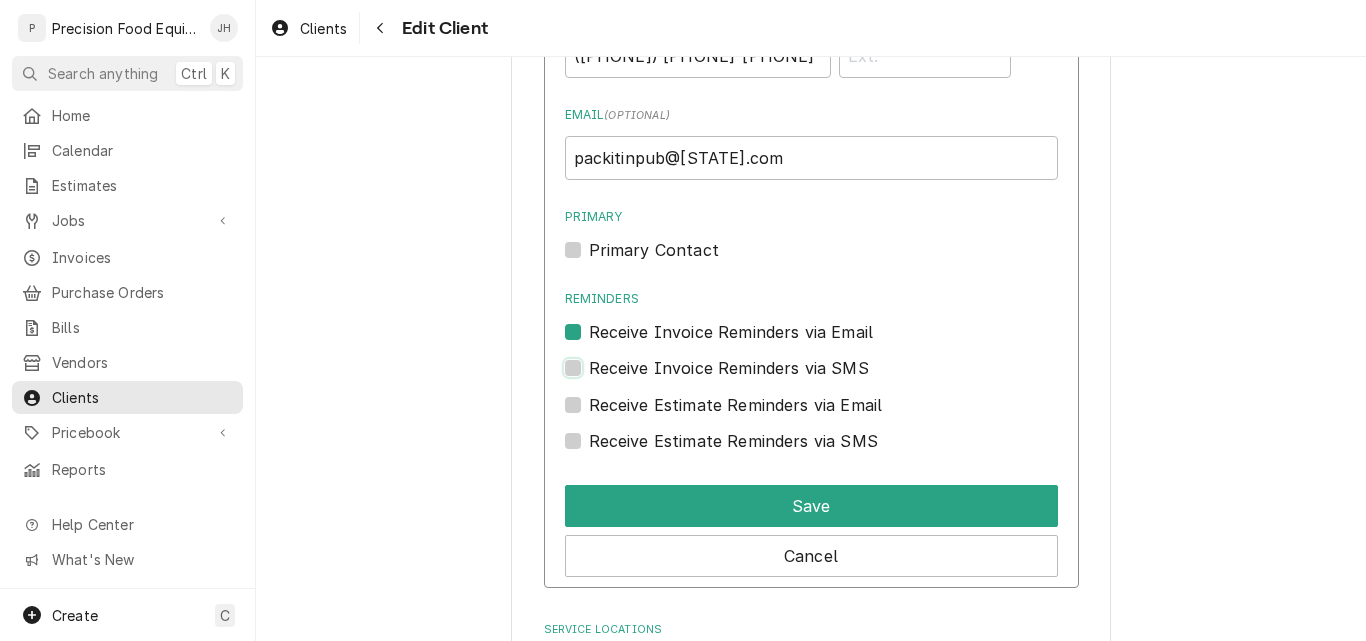 click at bounding box center (835, 378) 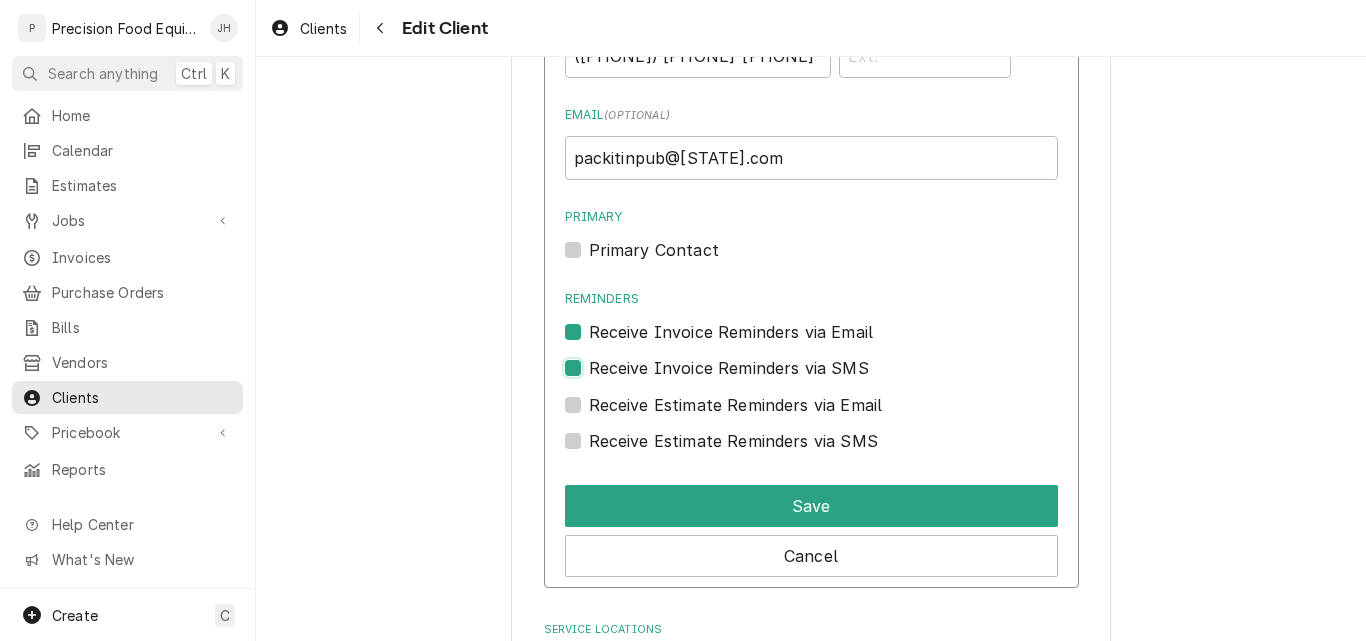 checkbox on "true" 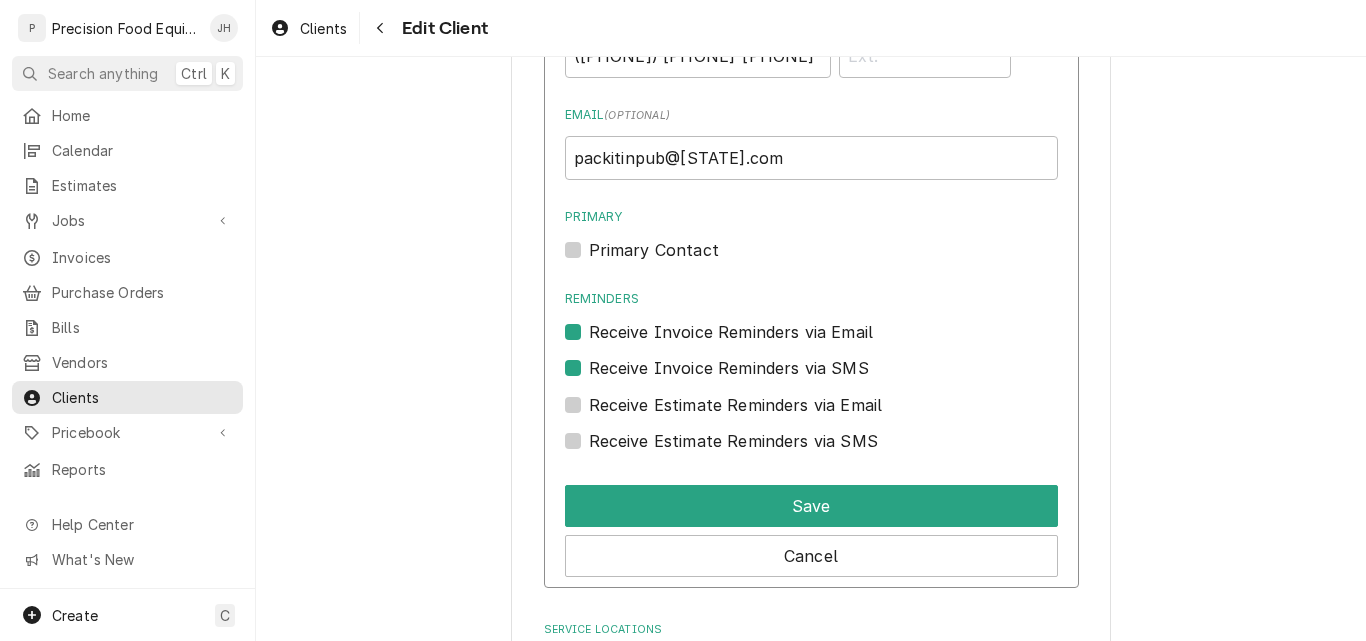 click on "Receive Estimate Reminders via Email" at bounding box center [736, 405] 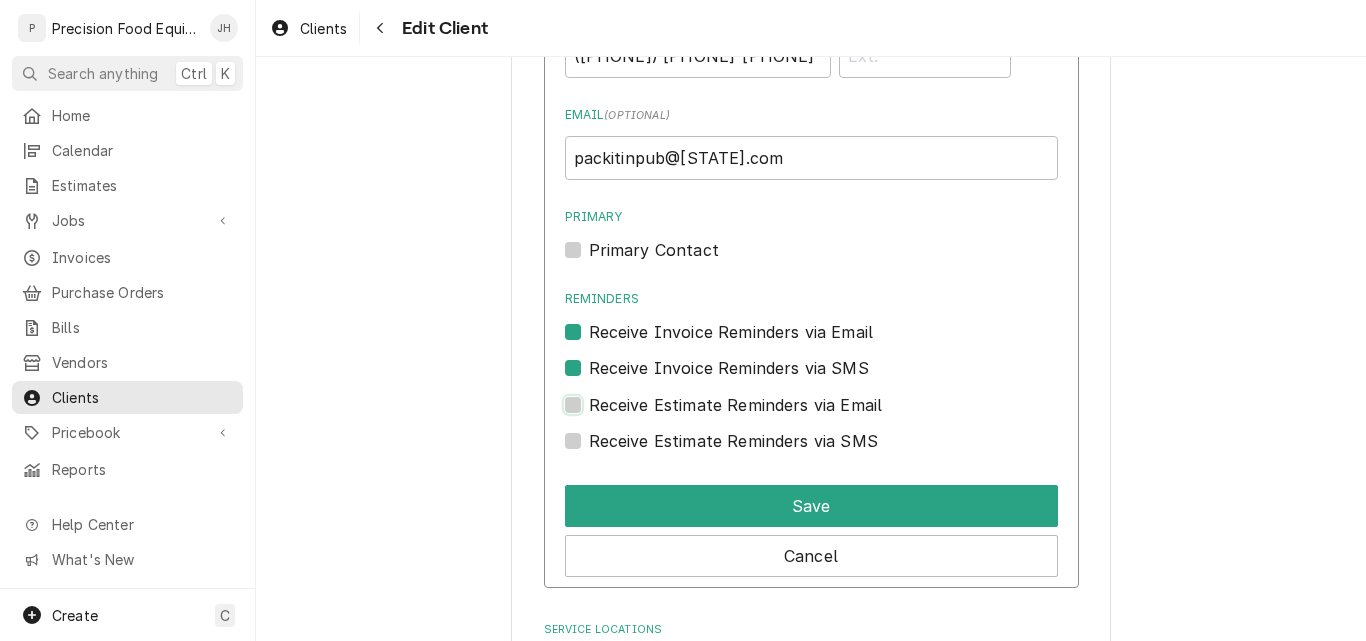 click at bounding box center (835, 415) 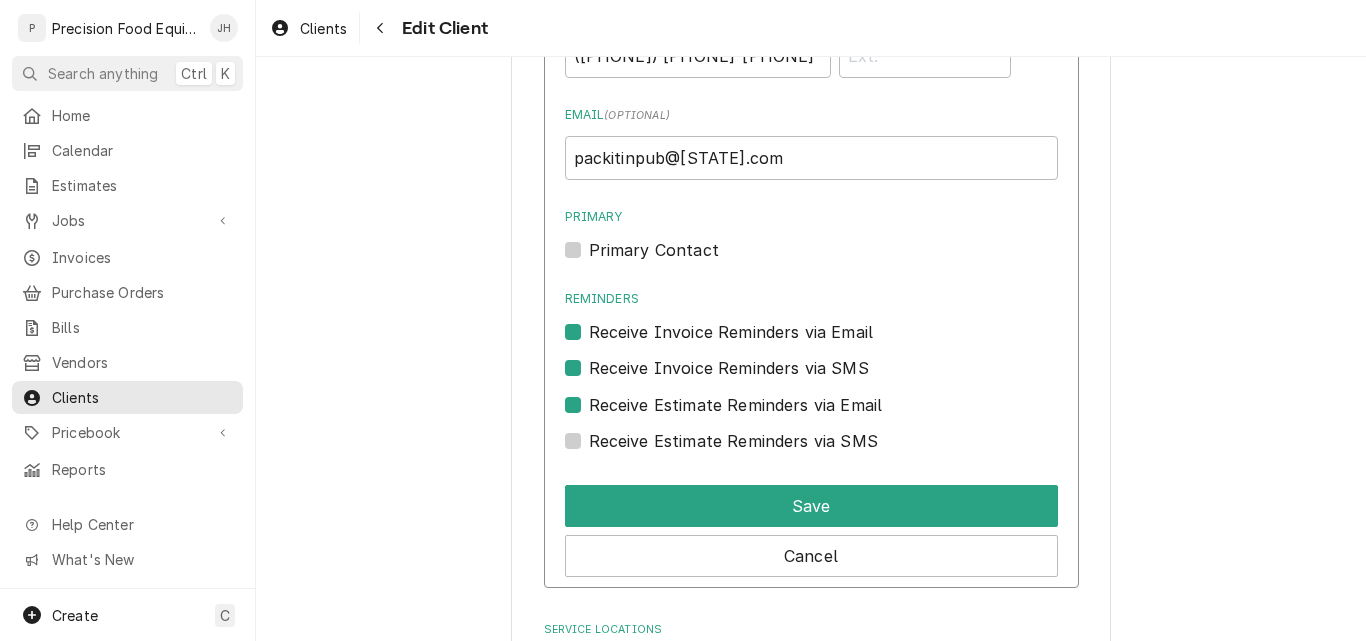 click on "Receive Estimate Reminders via SMS" at bounding box center [733, 441] 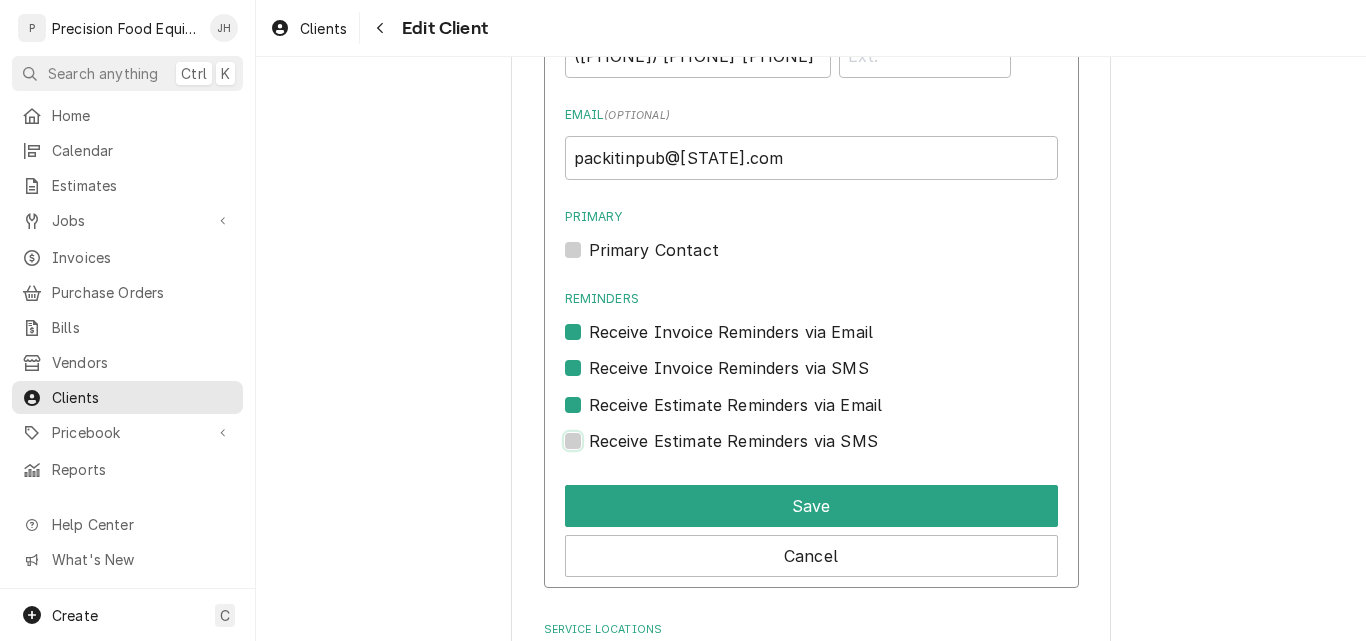 click at bounding box center (835, 451) 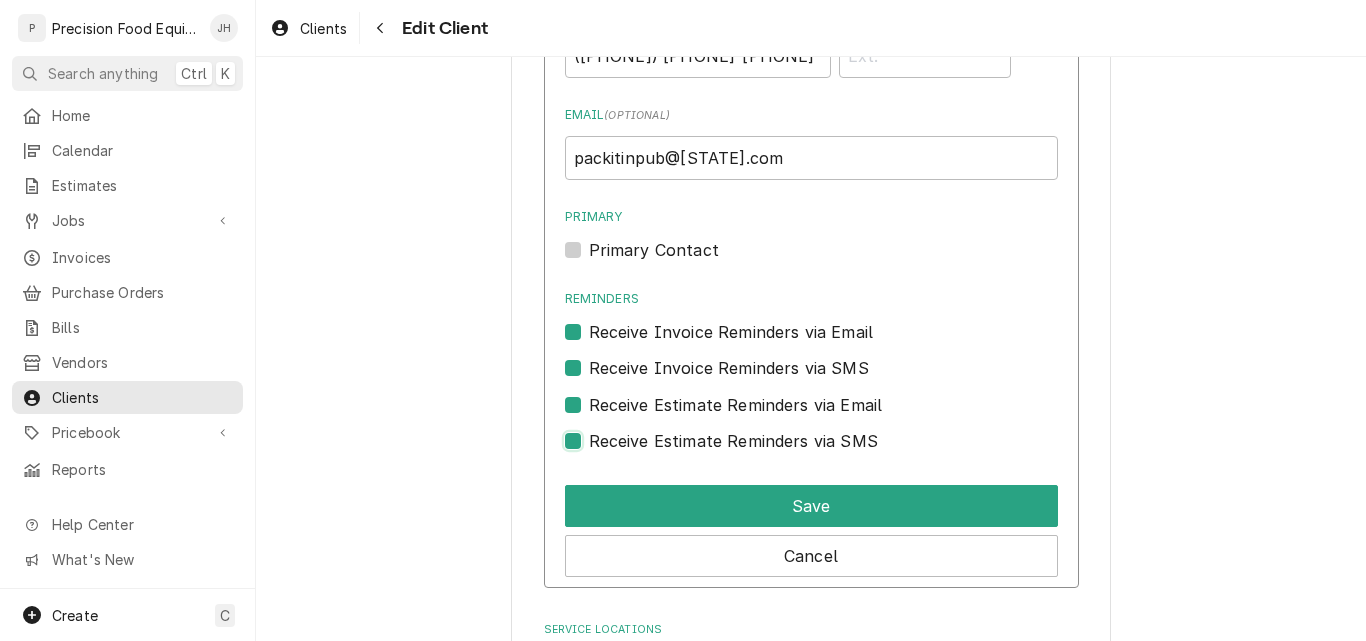 checkbox on "true" 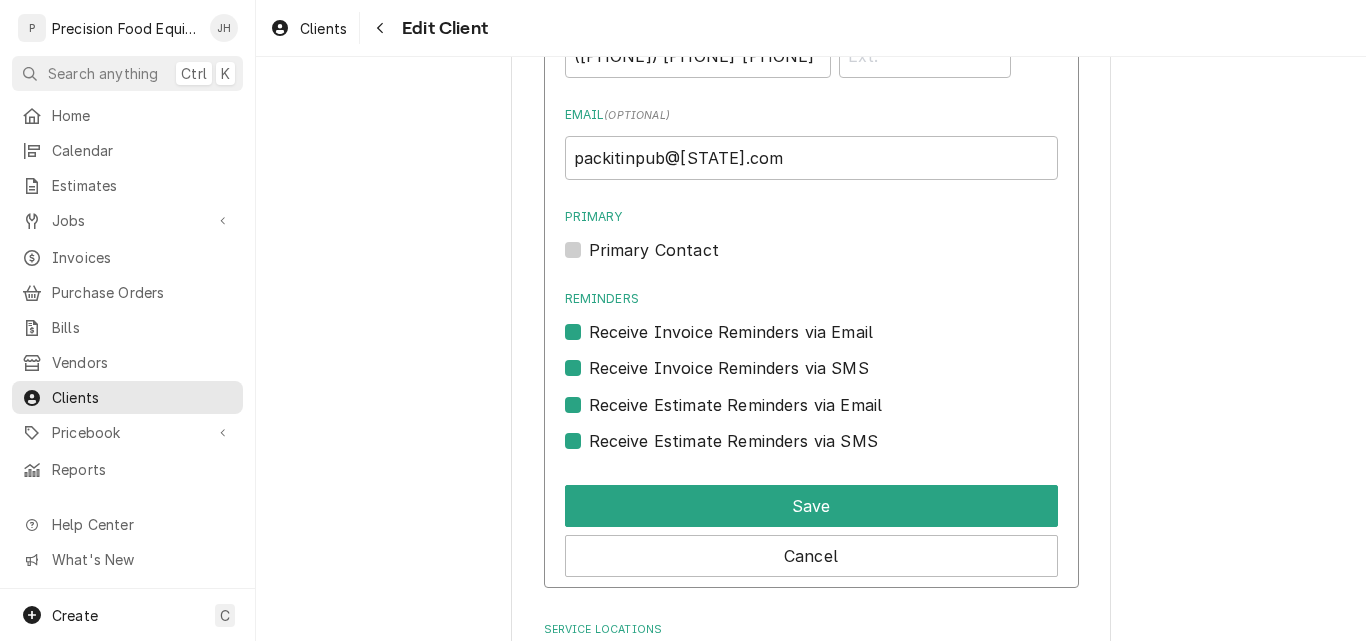 click on "Primary Contact" at bounding box center [654, 250] 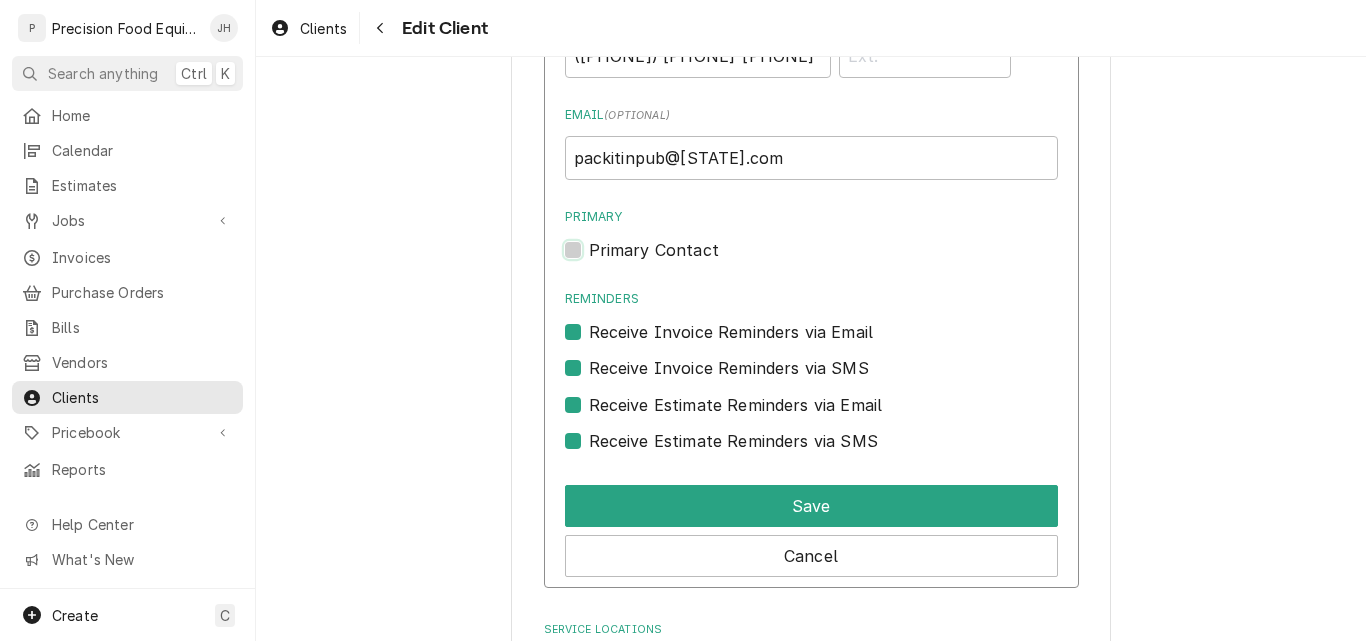 click on "Primary" at bounding box center (835, 260) 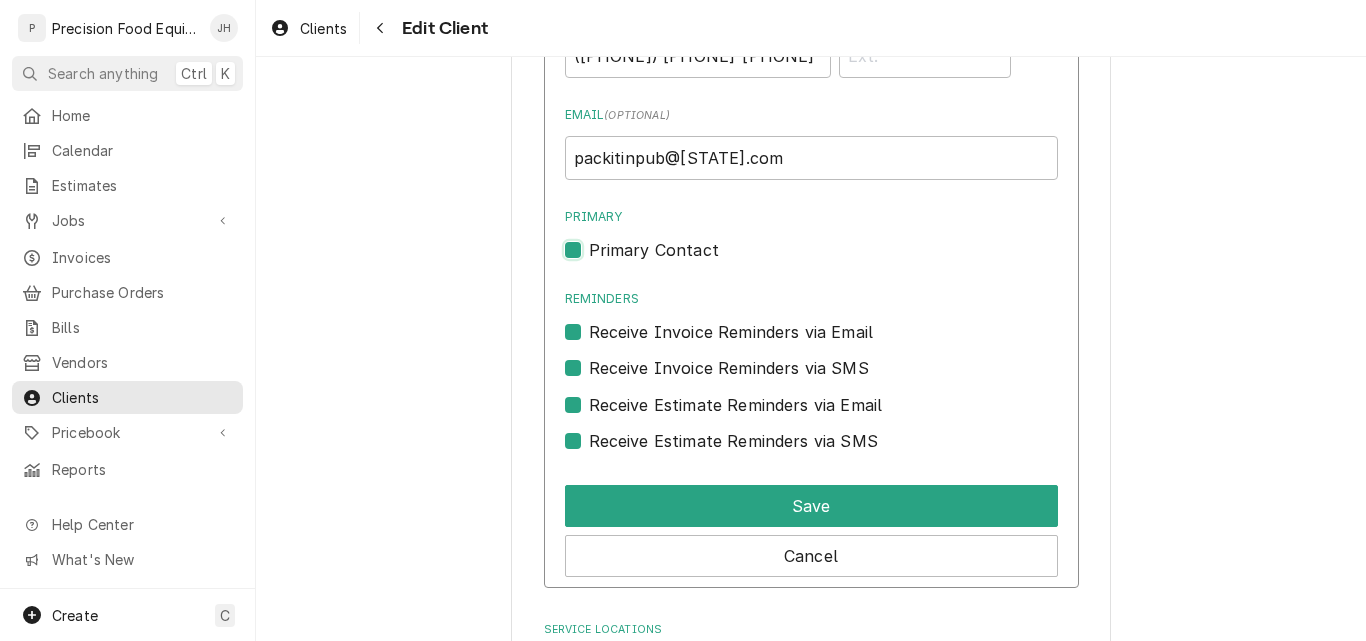 checkbox on "true" 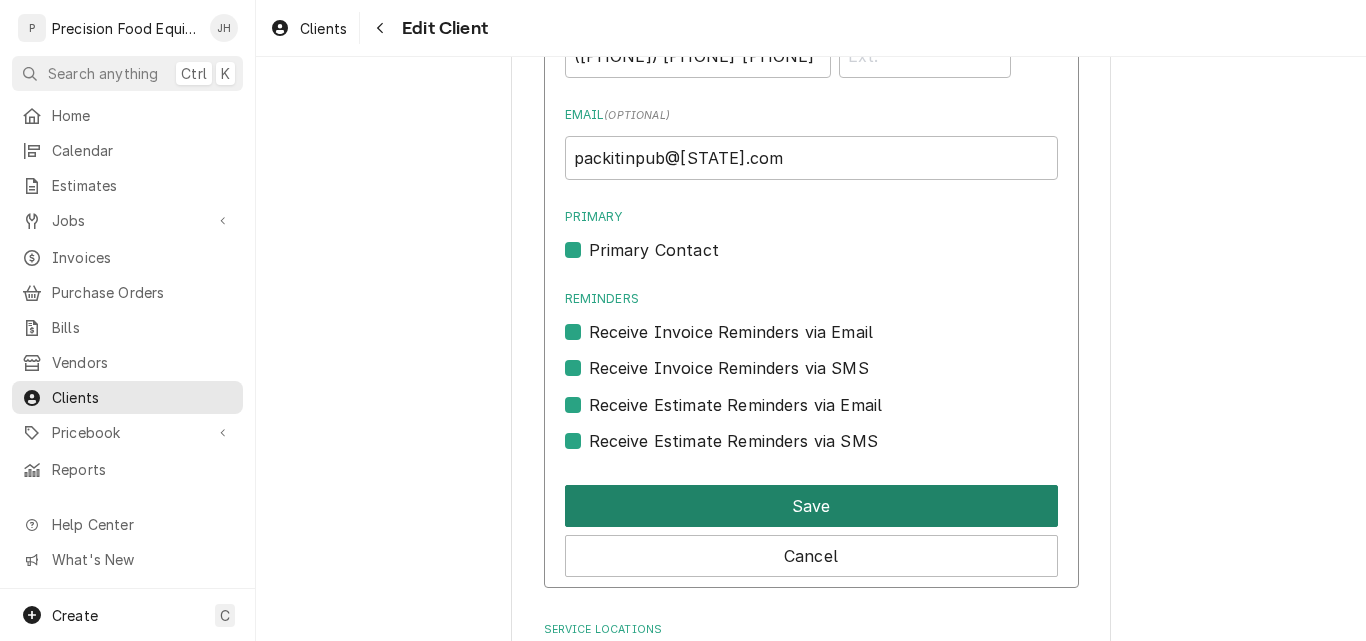 click on "Save" at bounding box center [811, 506] 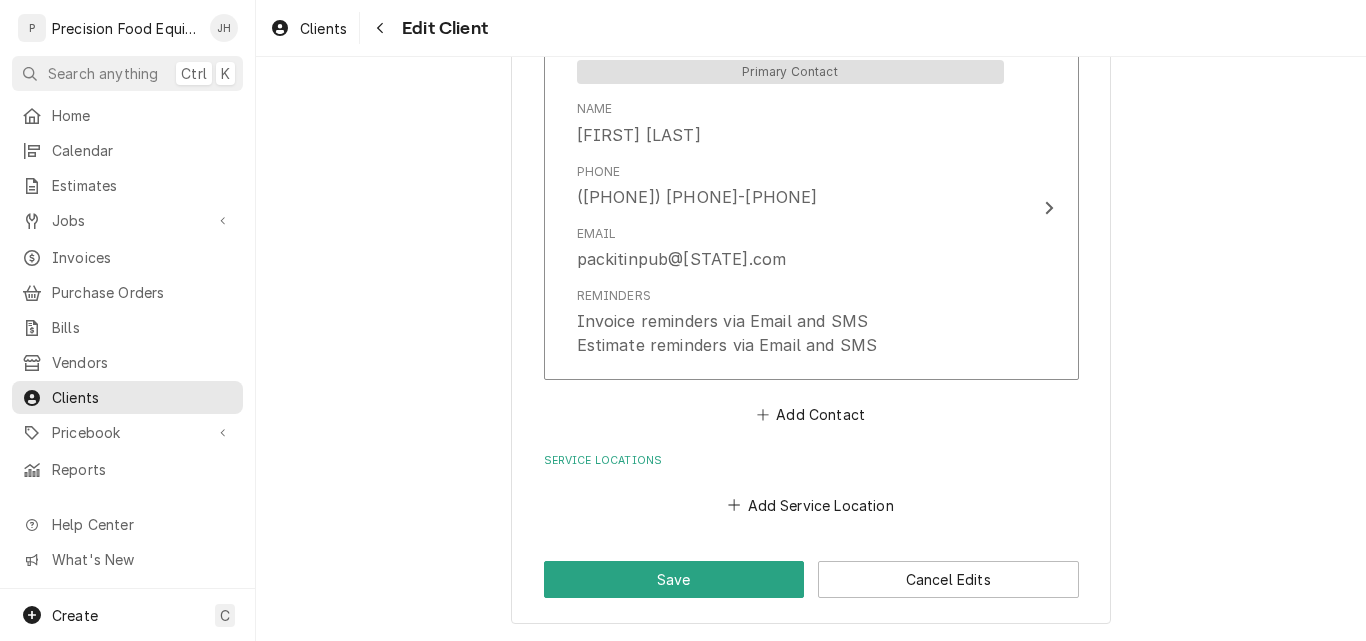 scroll, scrollTop: 1408, scrollLeft: 0, axis: vertical 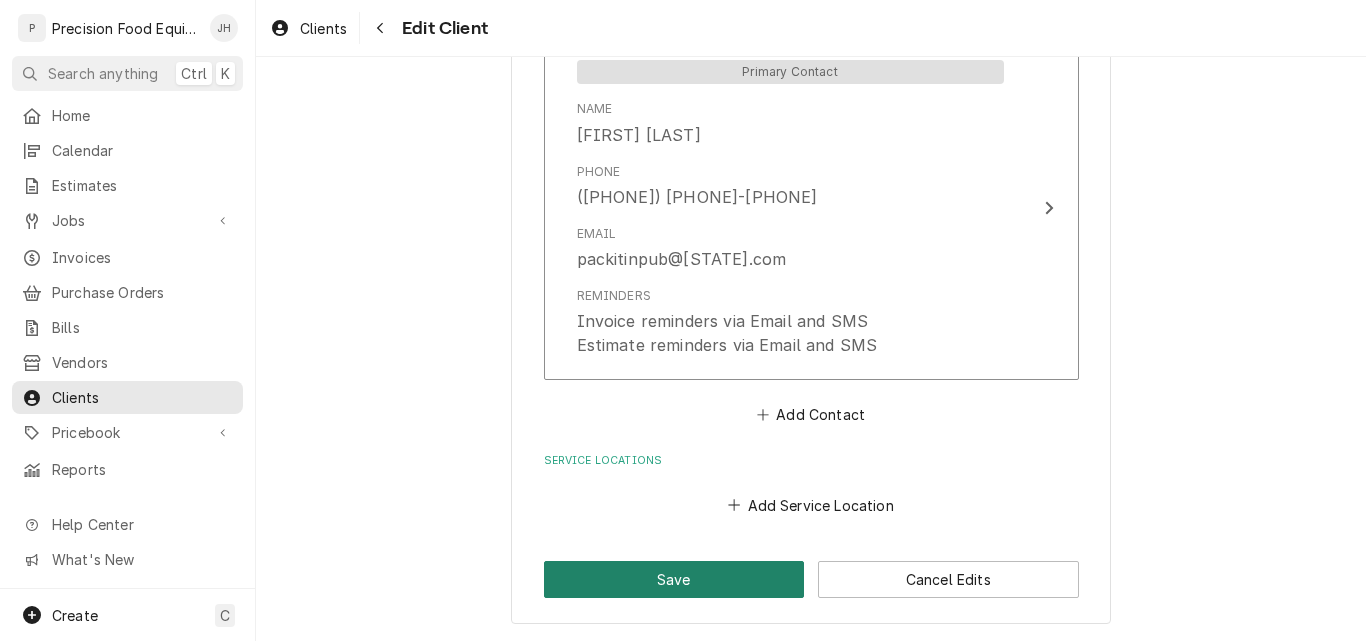 click on "Save" at bounding box center (674, 579) 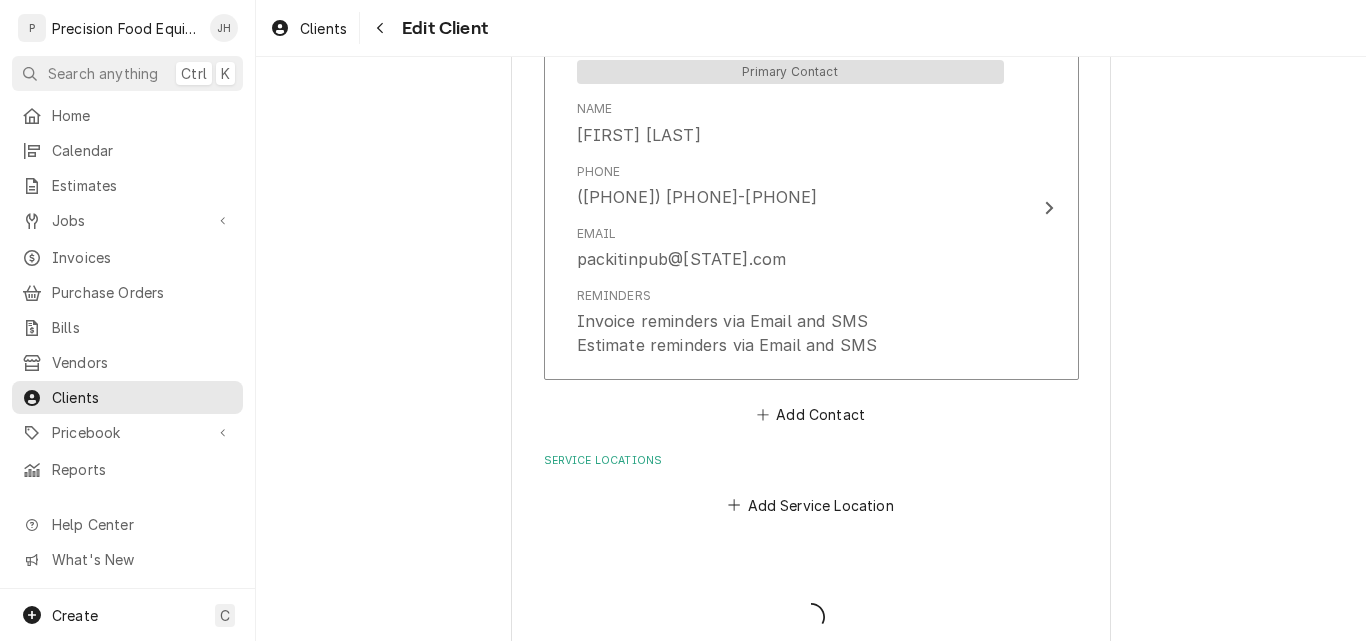 type on "x" 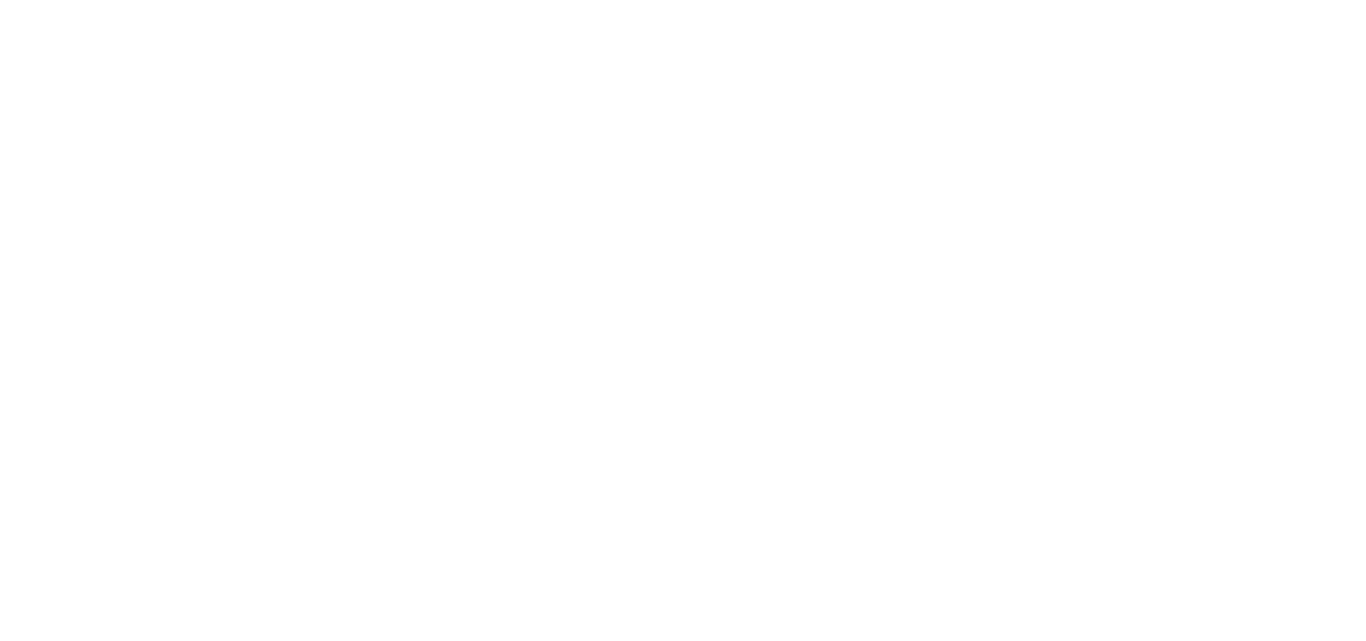 scroll, scrollTop: 0, scrollLeft: 0, axis: both 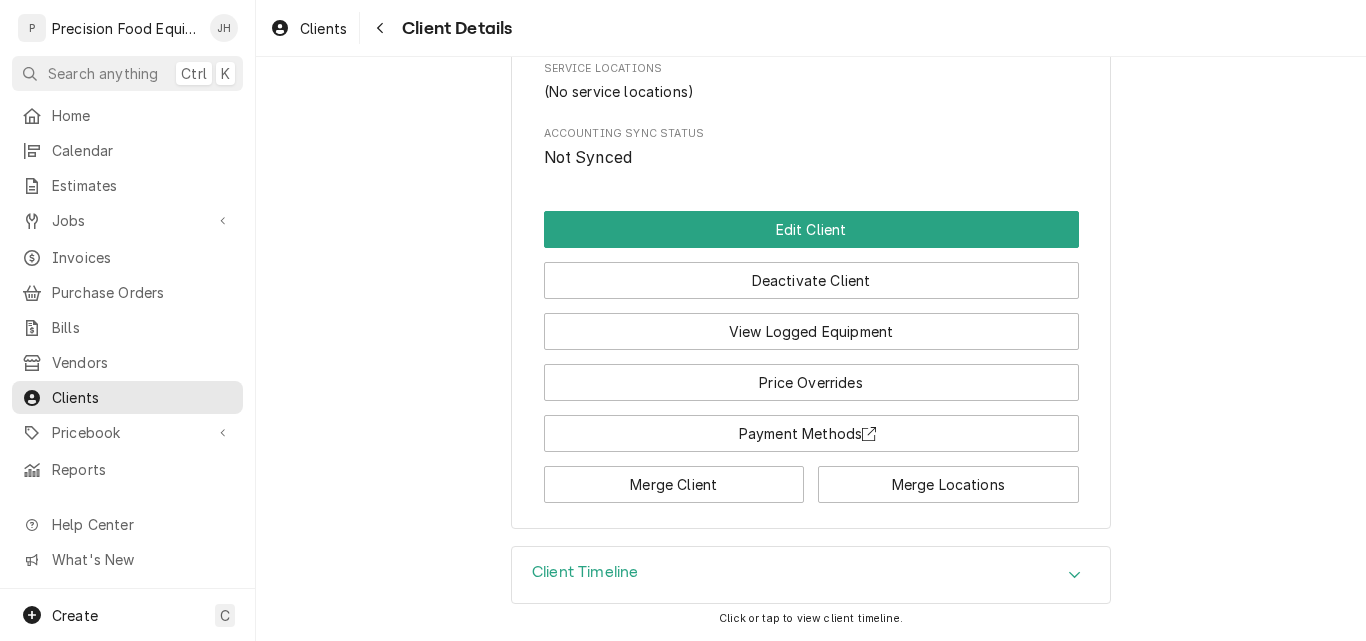 drag, startPoint x: 1252, startPoint y: 236, endPoint x: 1119, endPoint y: 40, distance: 236.86494 